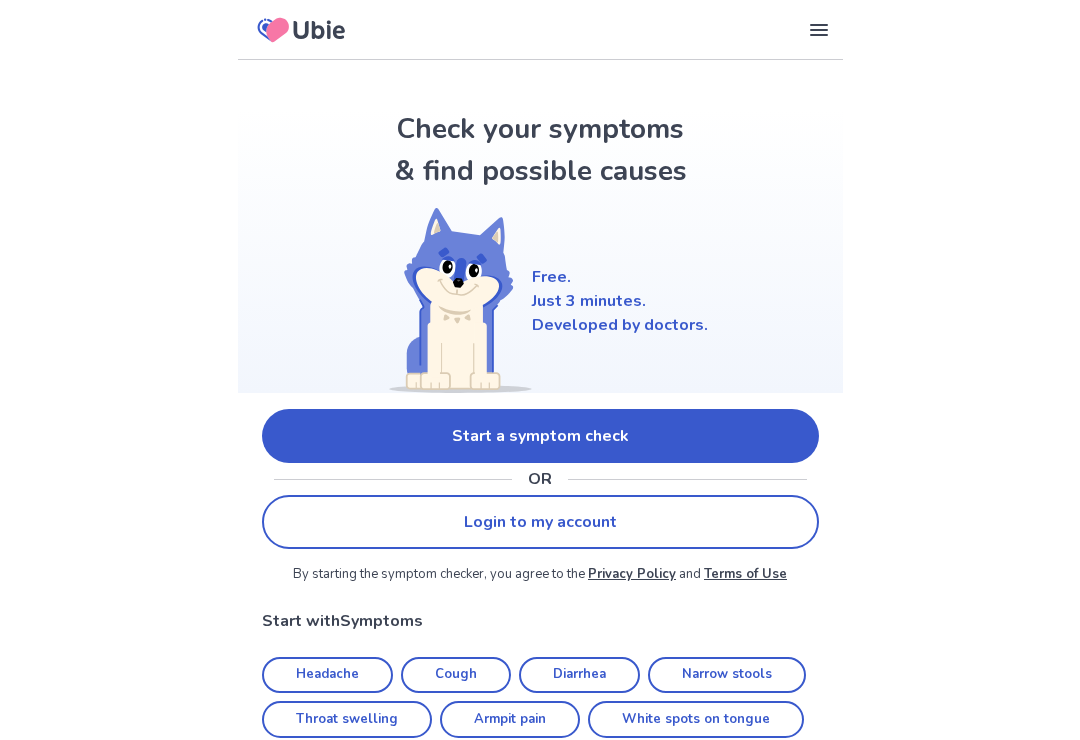 scroll, scrollTop: 0, scrollLeft: 0, axis: both 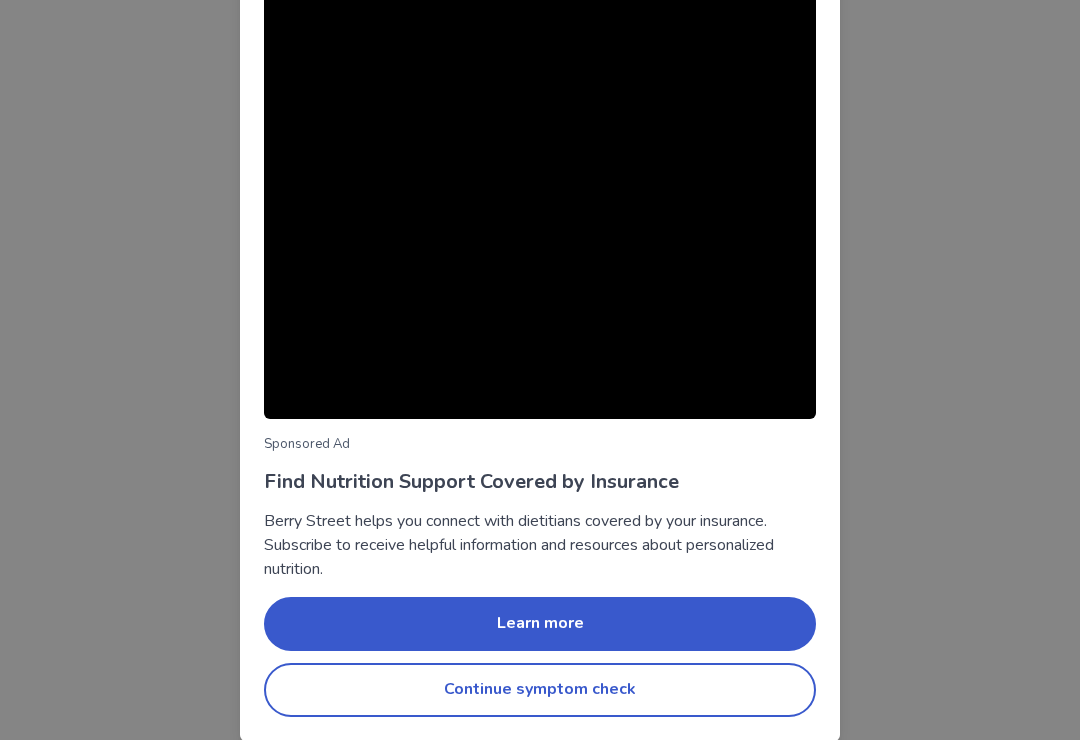 click on "Continue symptom check" at bounding box center (540, 690) 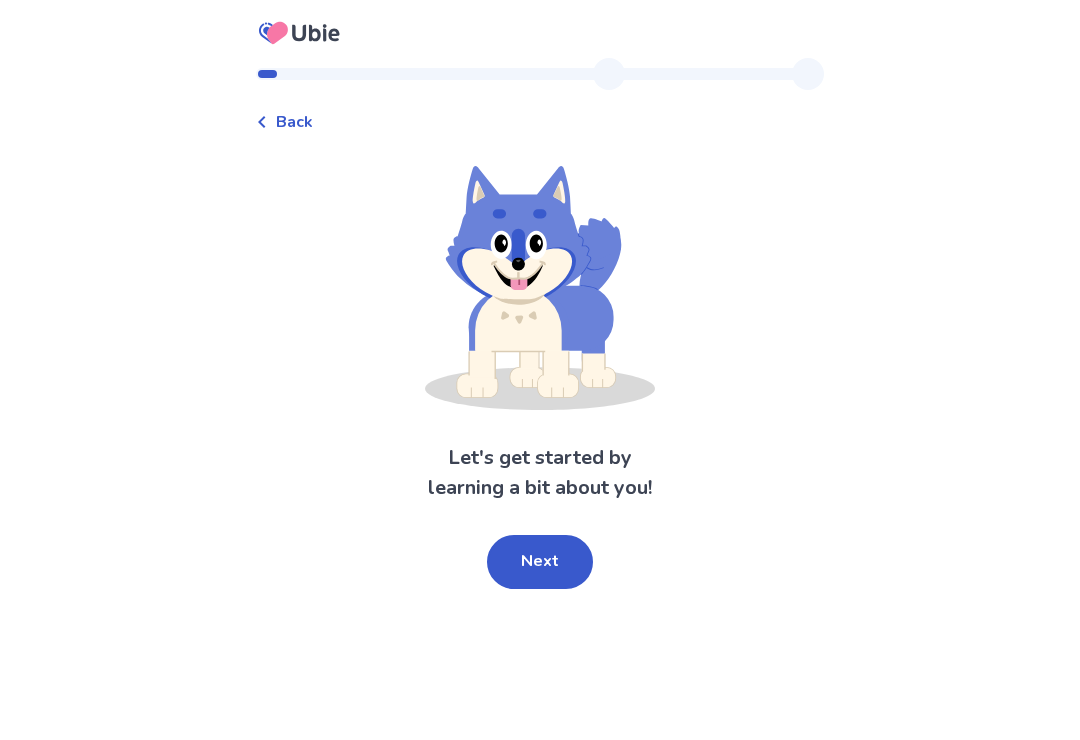 click on "Next" at bounding box center (540, 562) 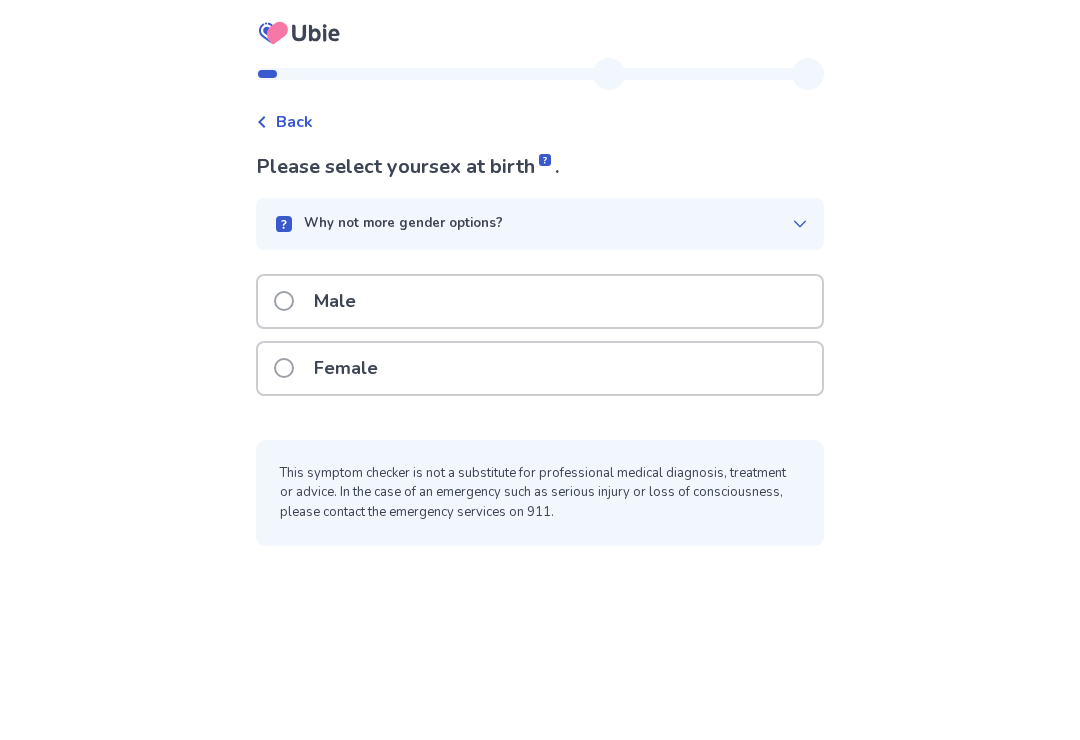 click at bounding box center (284, 368) 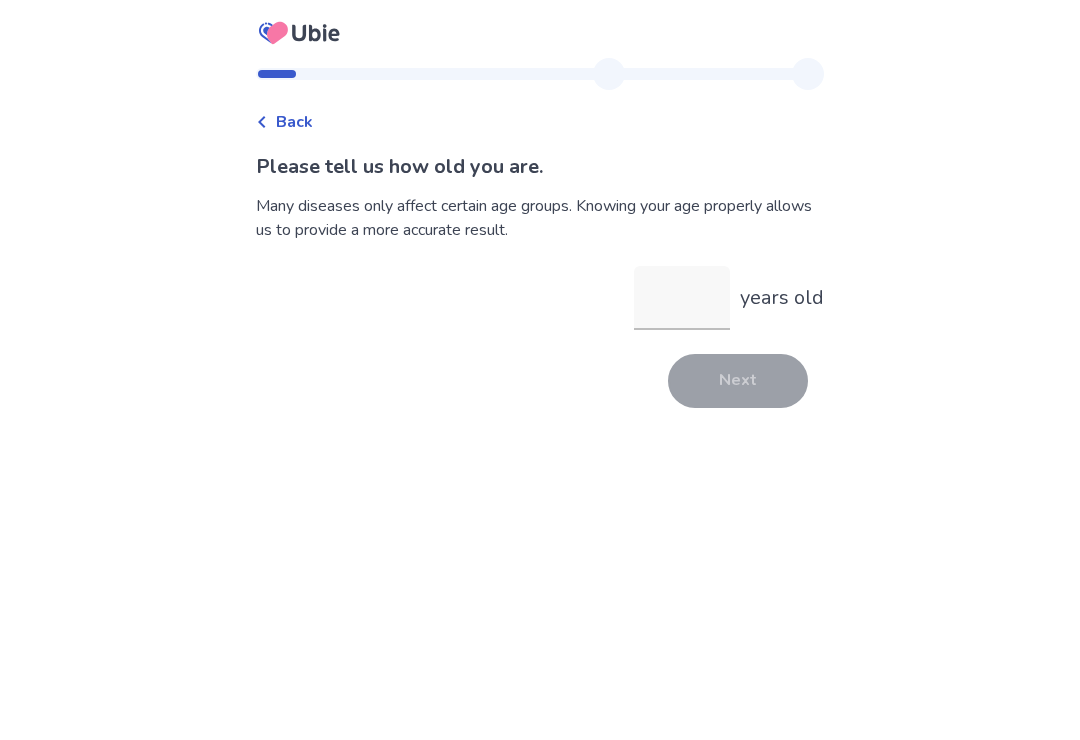 click on "years old" at bounding box center (682, 298) 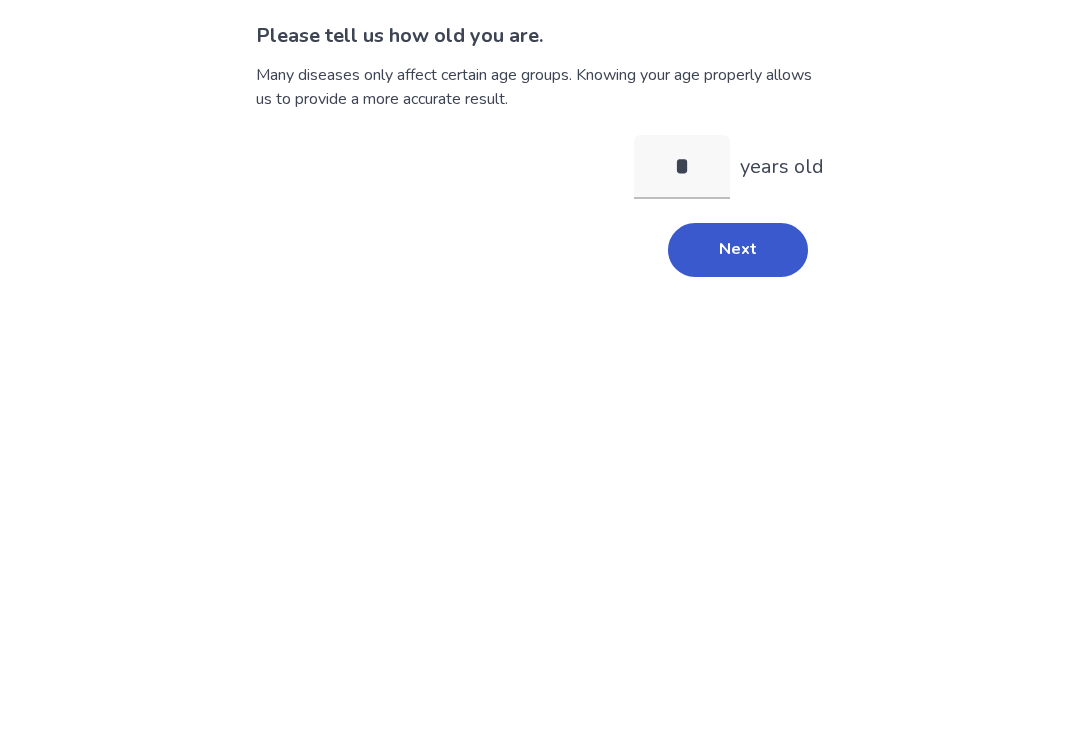 type on "**" 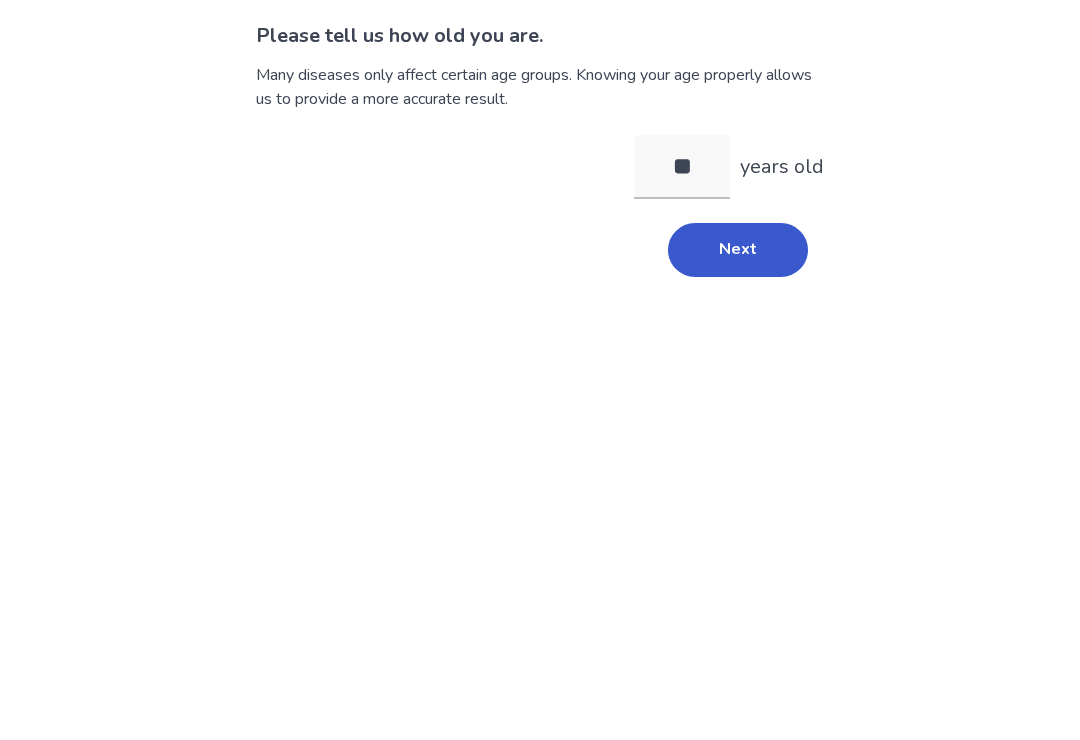click on "Next" at bounding box center [738, 381] 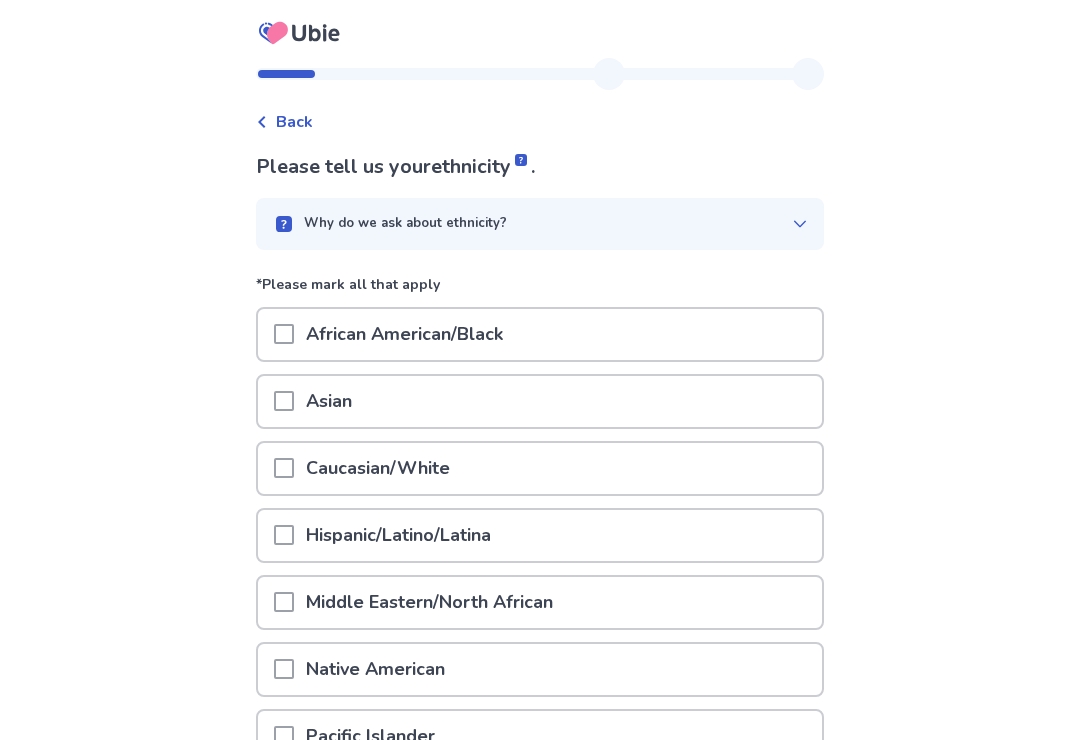 click at bounding box center [284, 468] 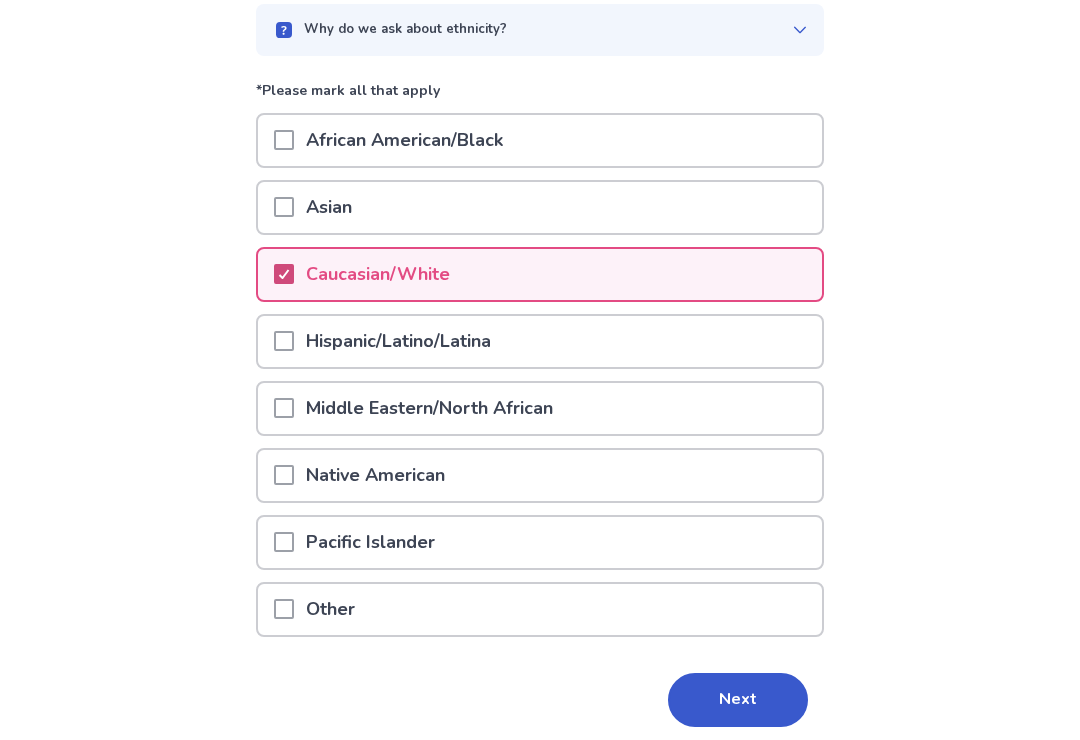 scroll, scrollTop: 237, scrollLeft: 0, axis: vertical 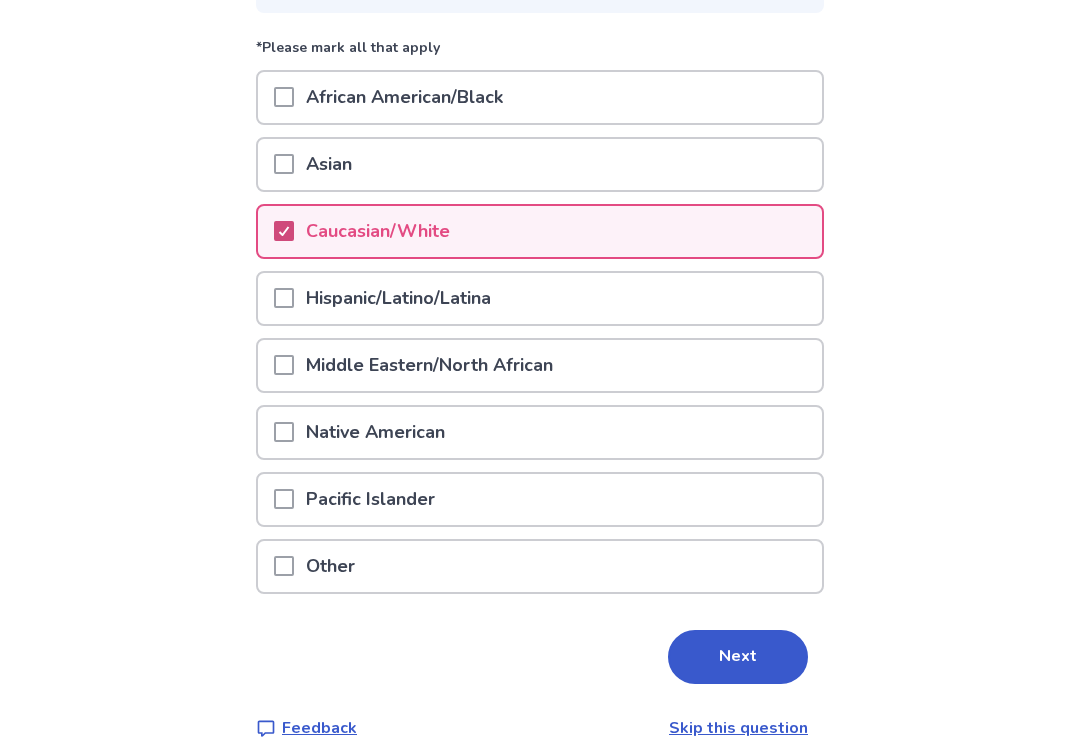 click on "Next" at bounding box center (738, 657) 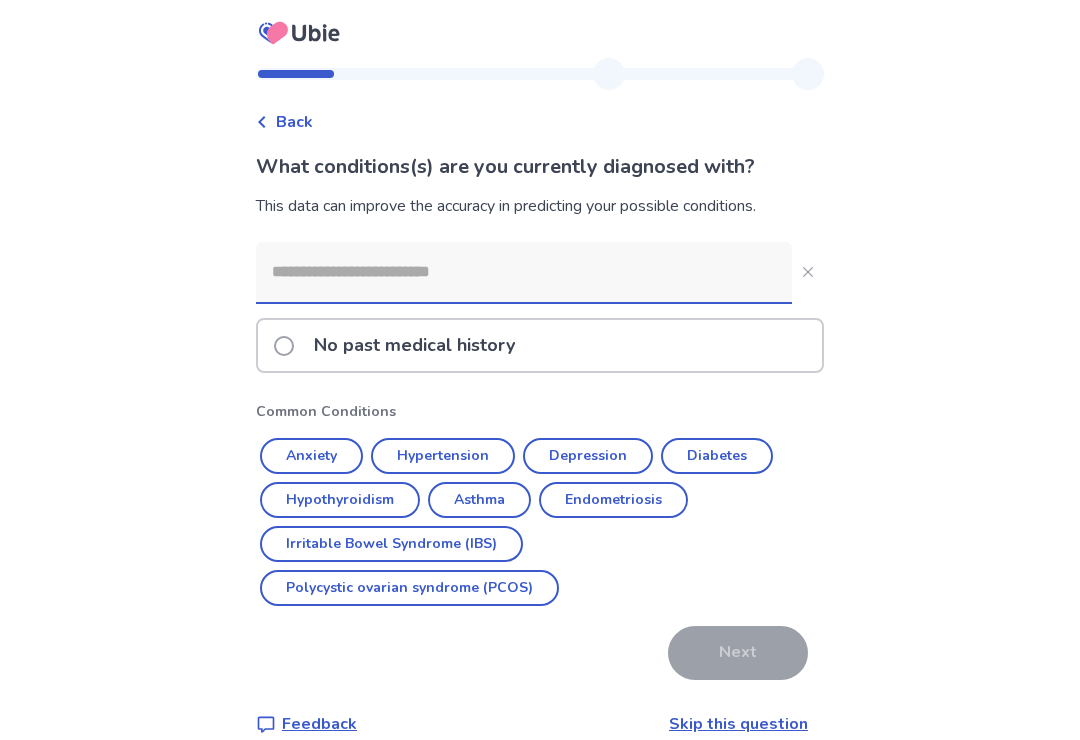 click on "No past medical history" at bounding box center [414, 345] 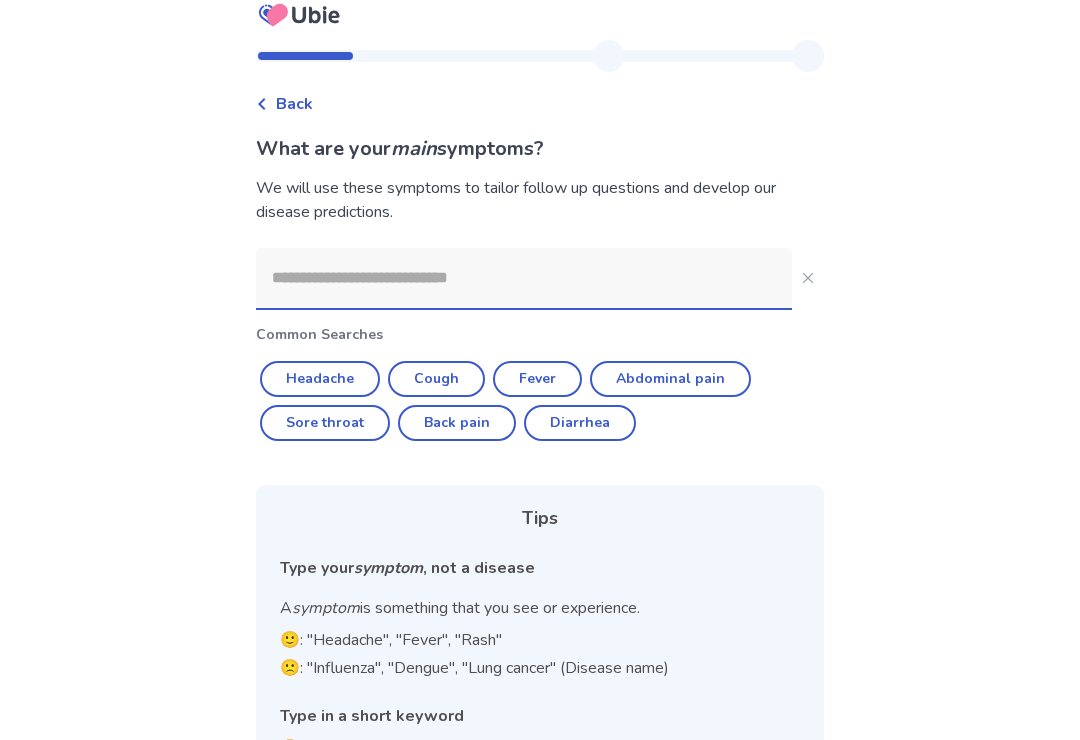 scroll, scrollTop: 103, scrollLeft: 0, axis: vertical 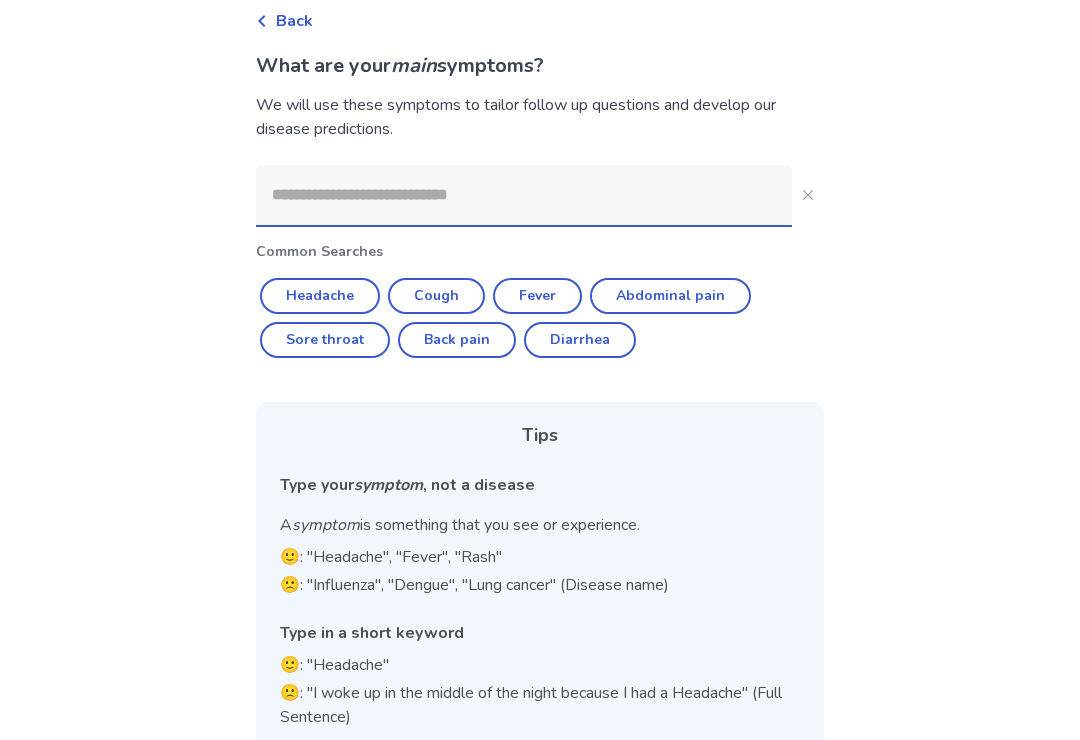 click 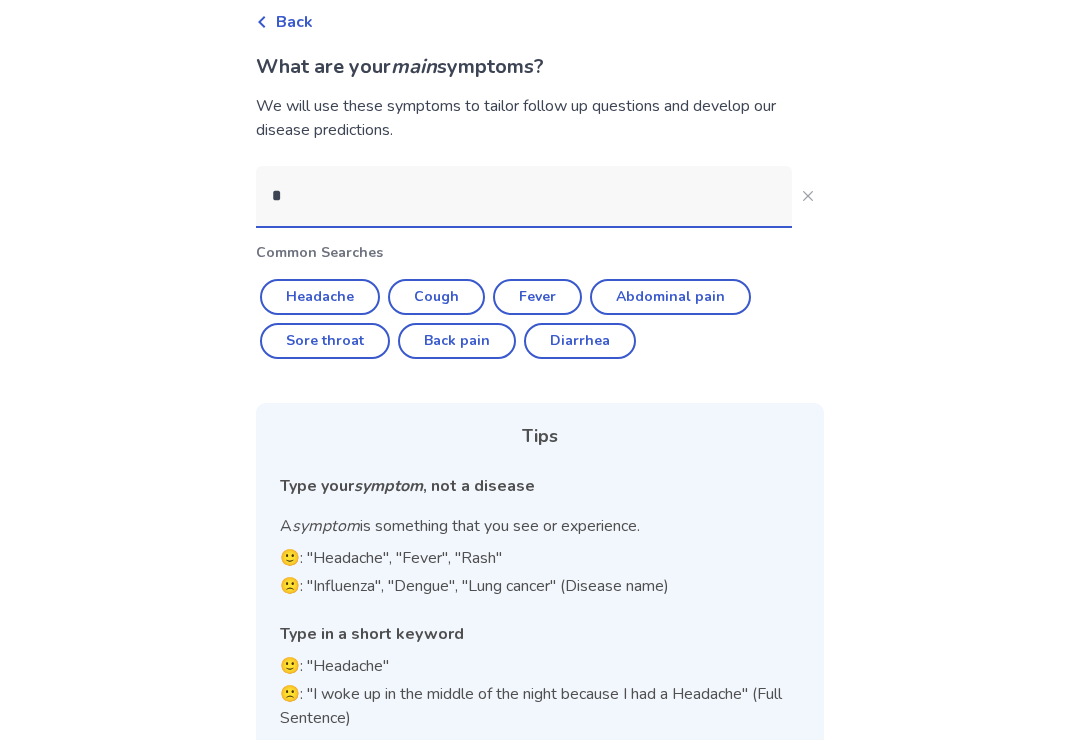 scroll, scrollTop: 0, scrollLeft: 0, axis: both 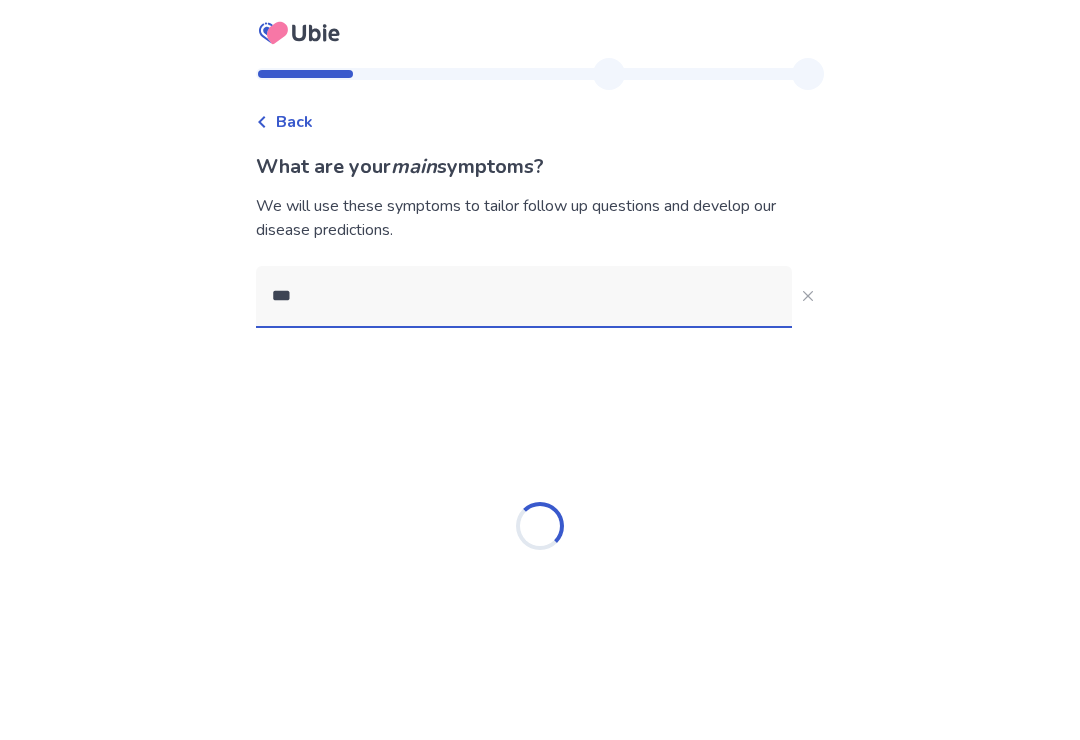 type on "****" 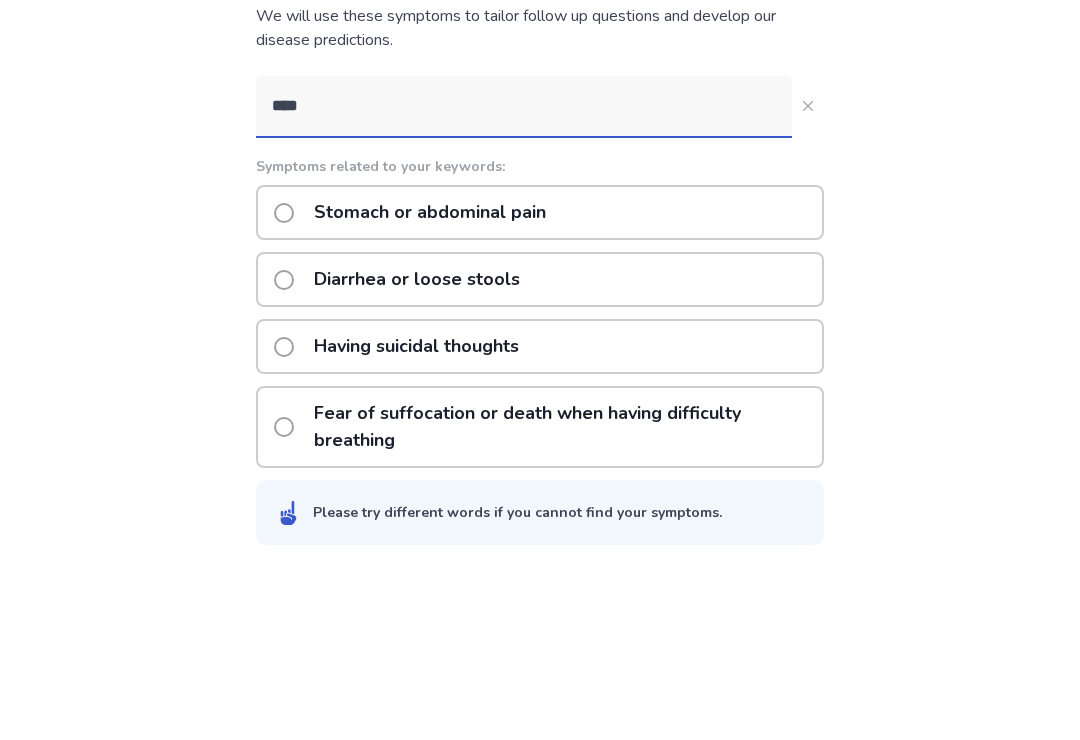 click on "Stomach or abdominal pain" 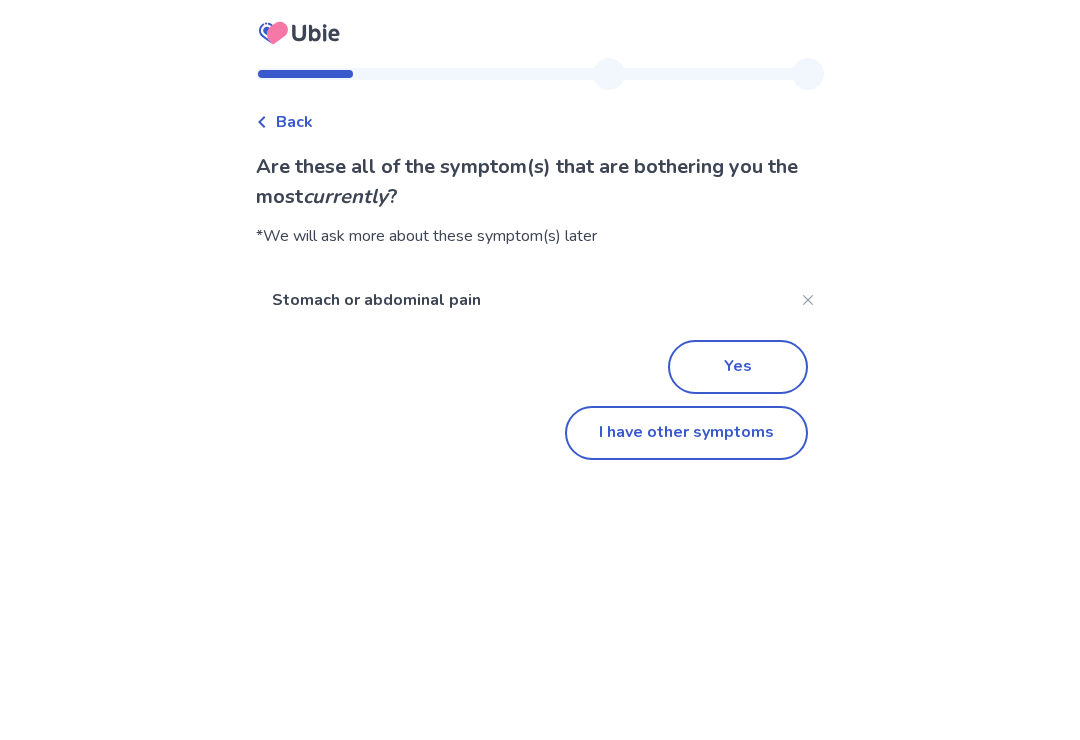 click on "I have other symptoms" 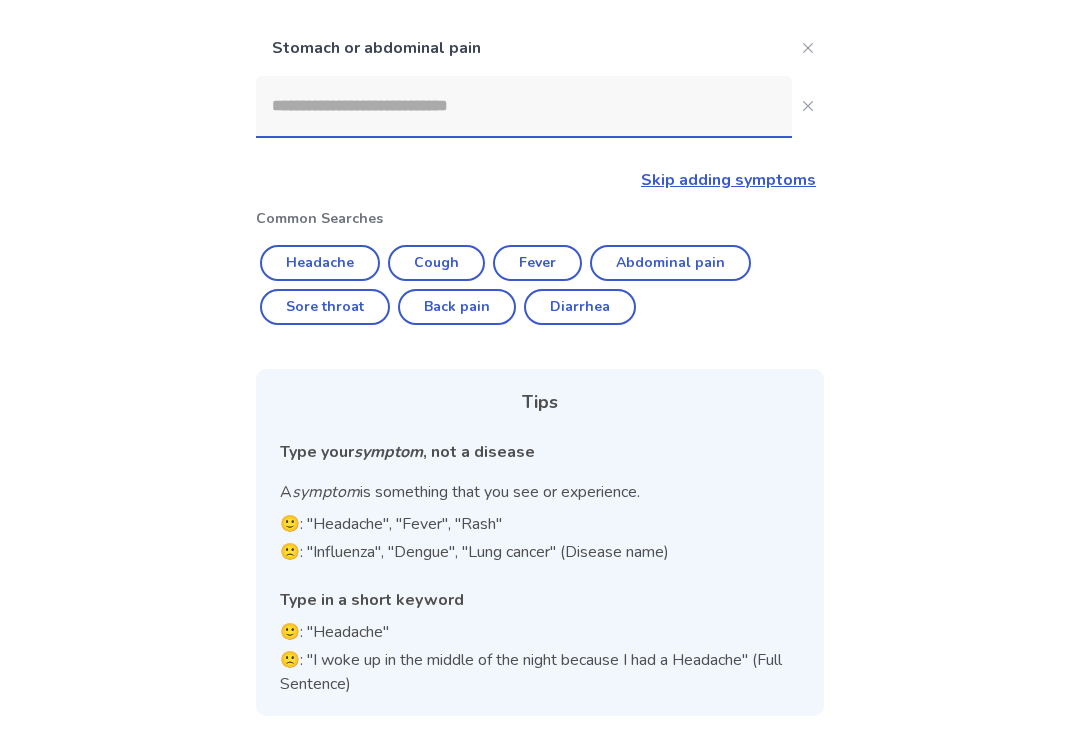 click 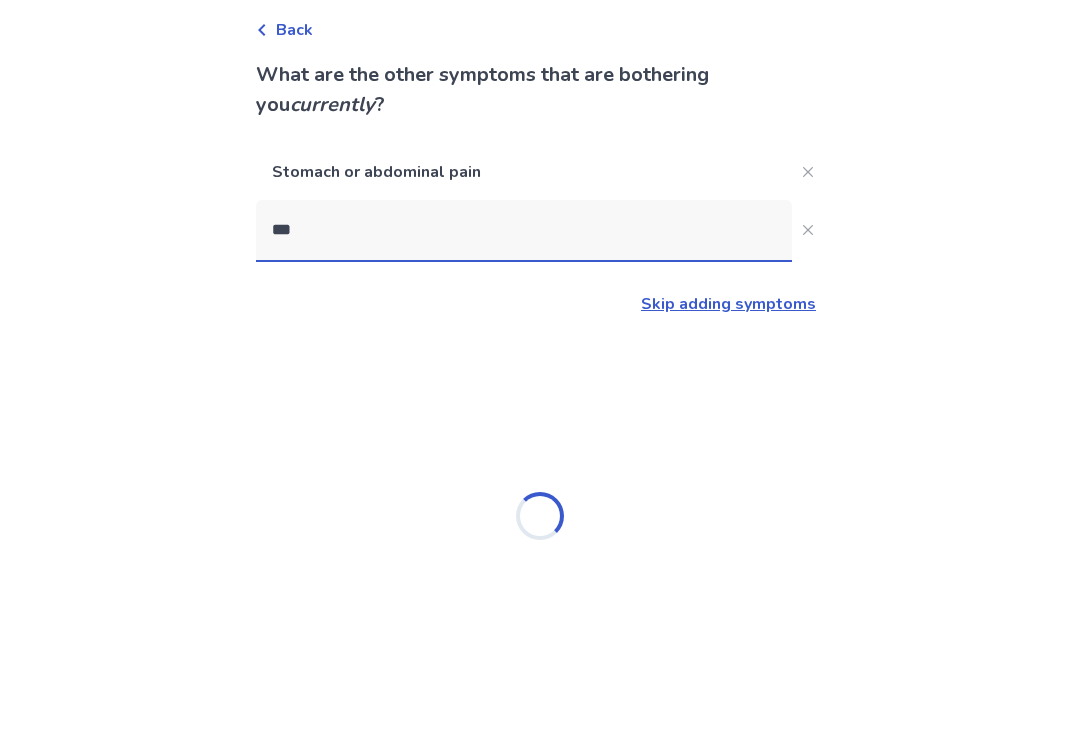 scroll, scrollTop: 31, scrollLeft: 0, axis: vertical 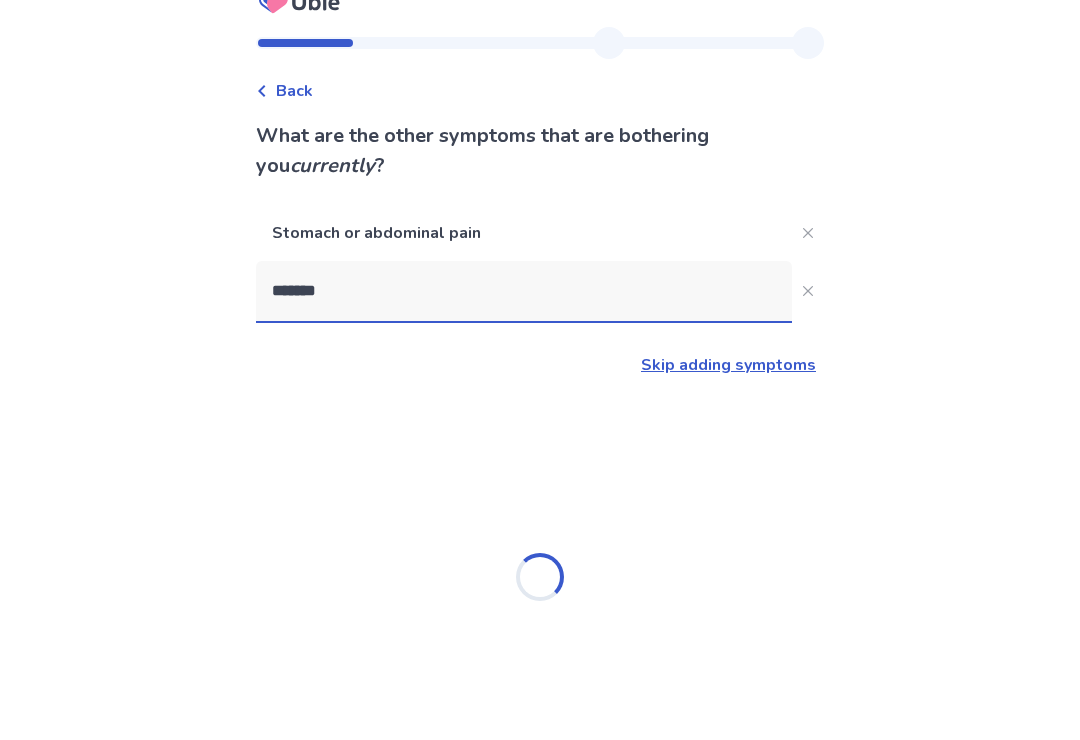 type on "*******" 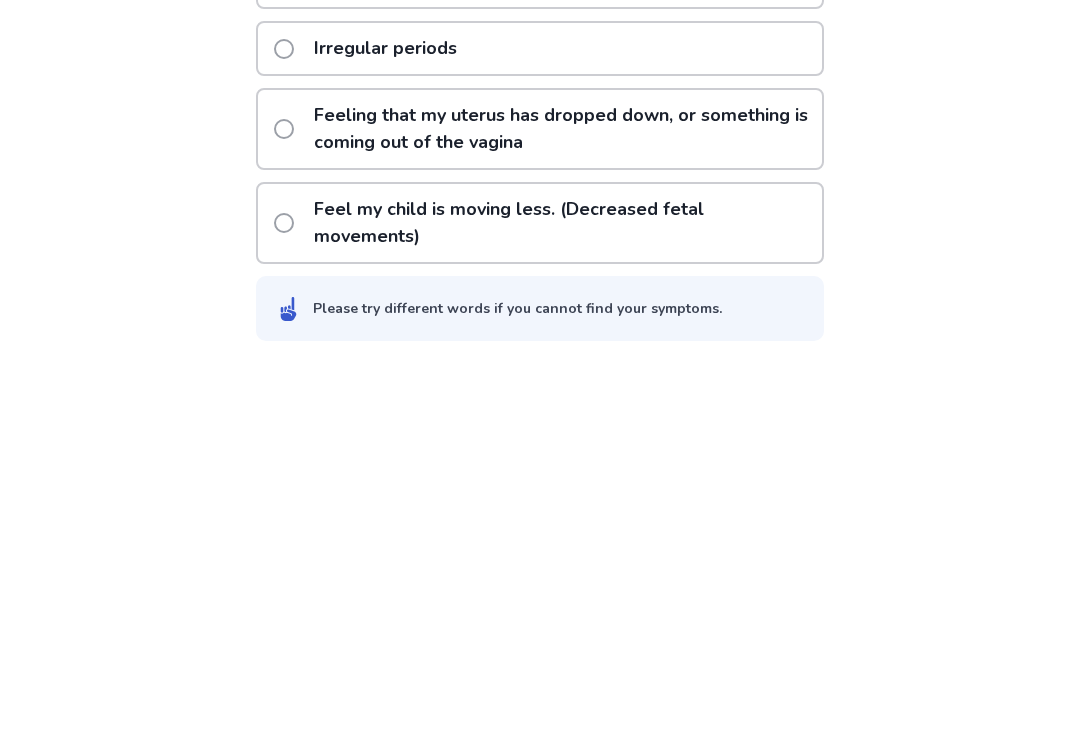 scroll, scrollTop: 128, scrollLeft: 0, axis: vertical 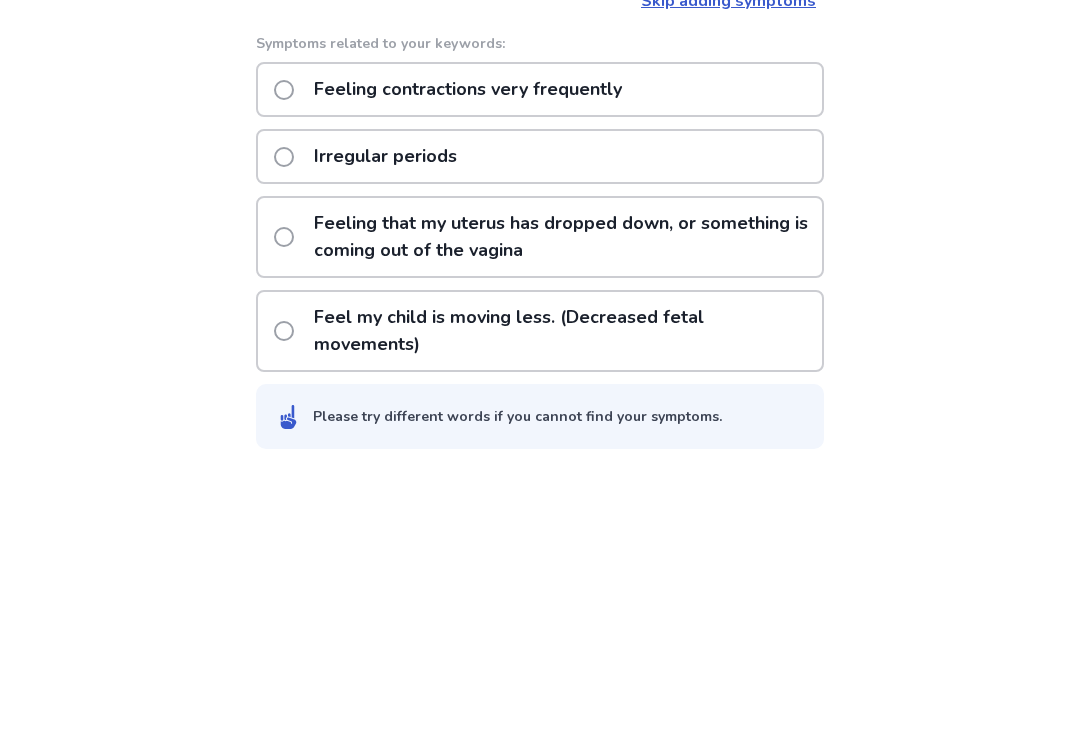 click 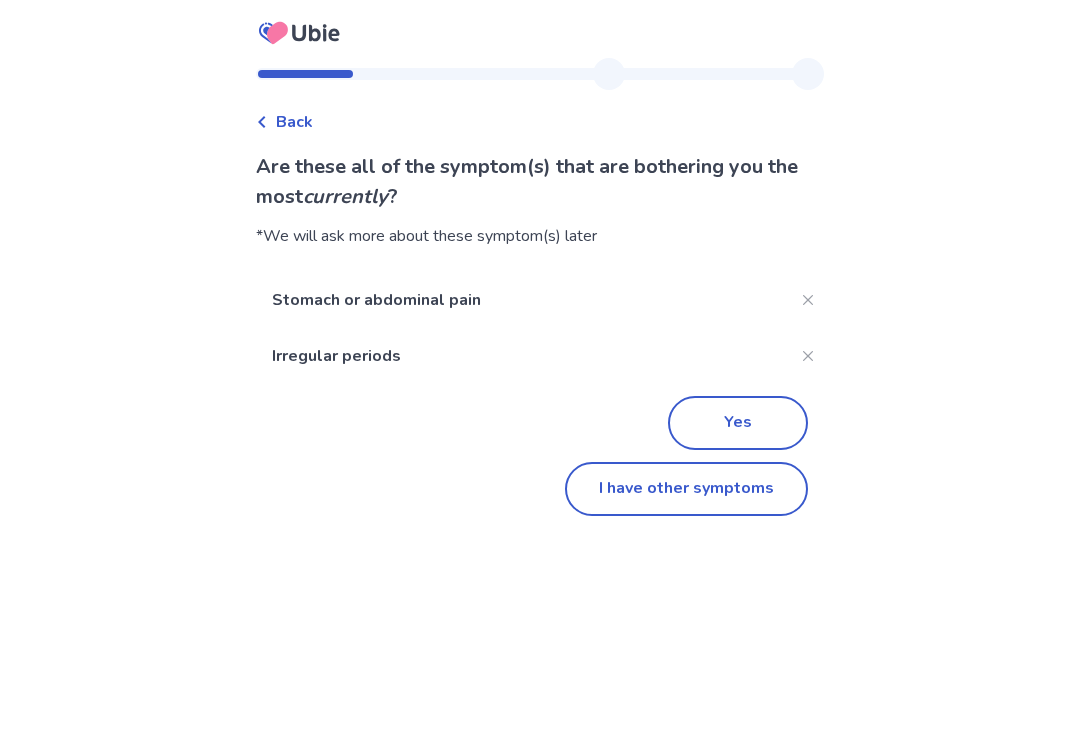 click 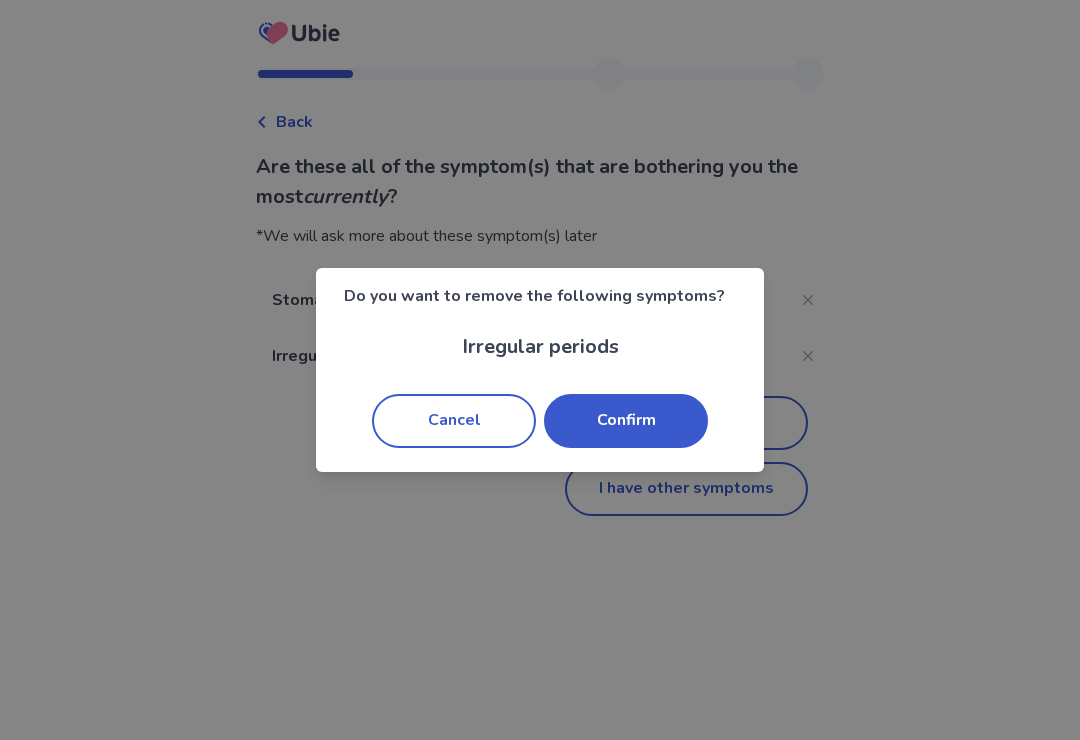 click on "Confirm" at bounding box center [626, 421] 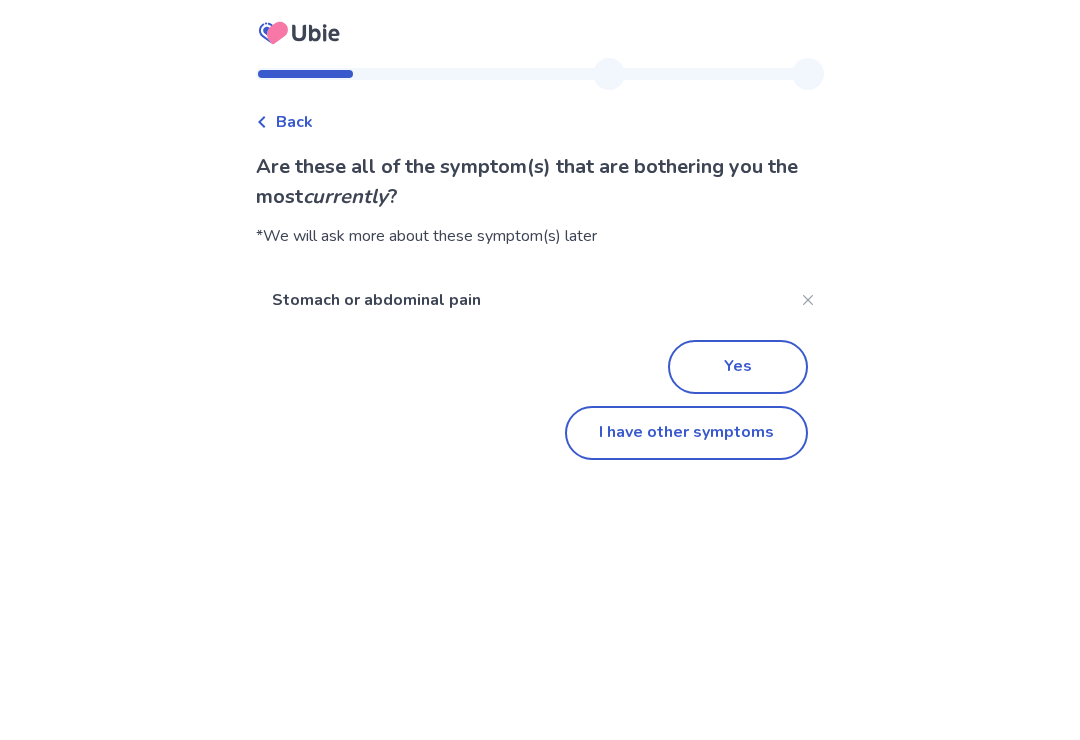 click on "I have other symptoms" 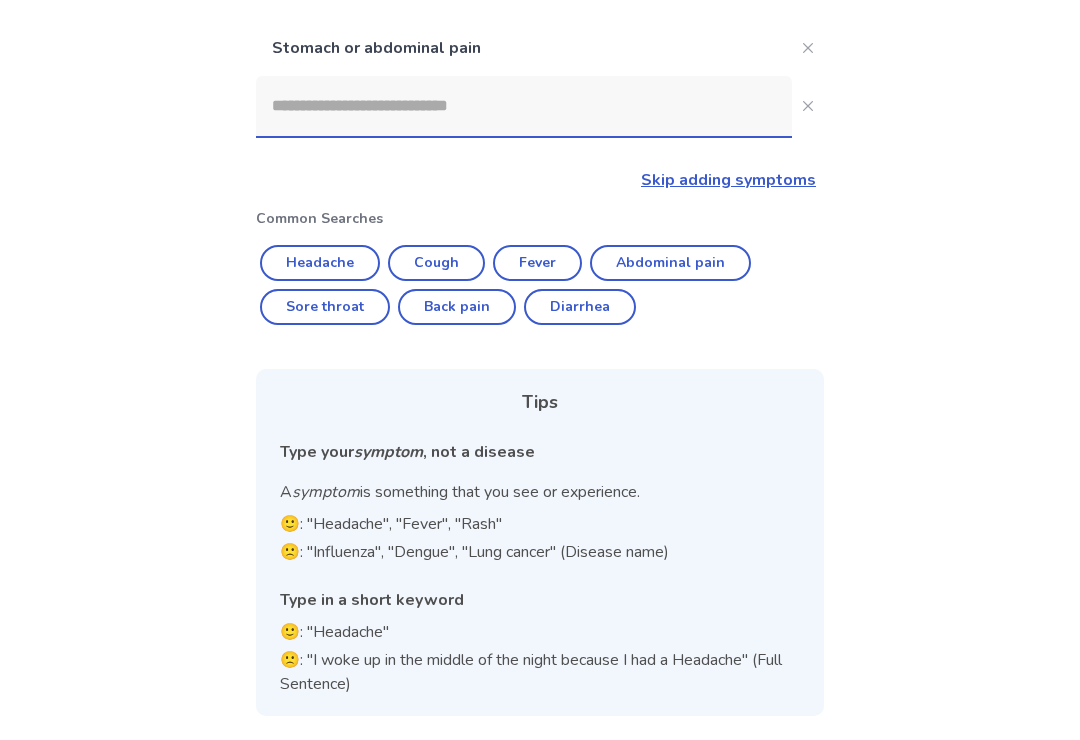 click 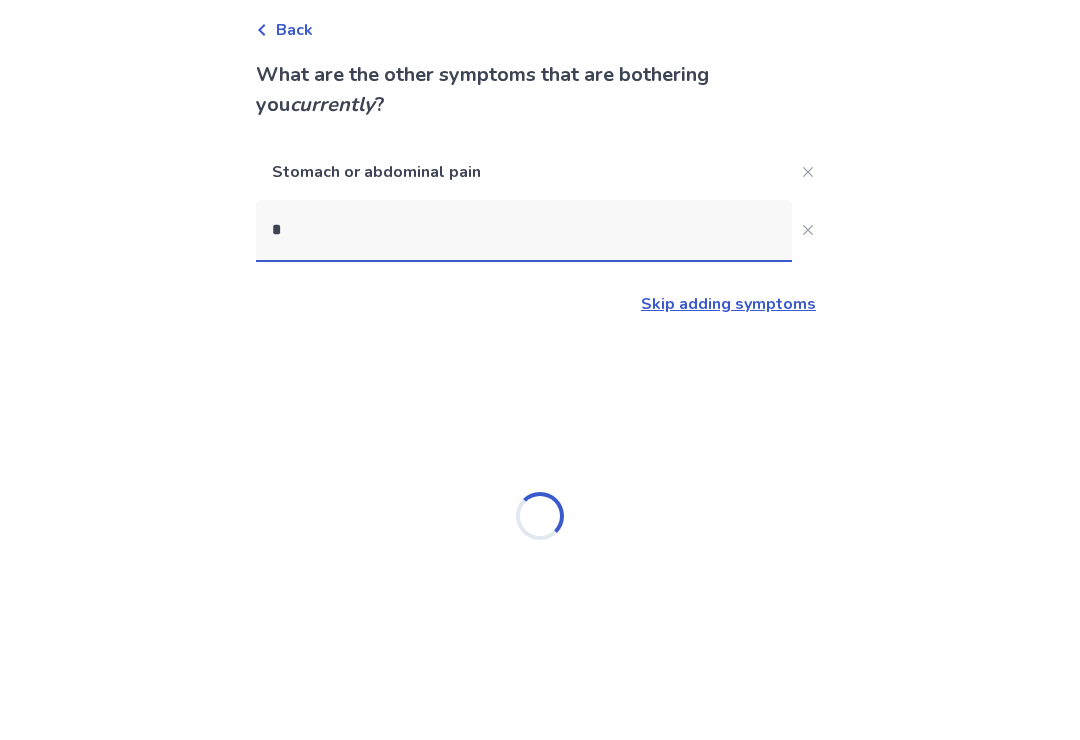 scroll, scrollTop: 92, scrollLeft: 0, axis: vertical 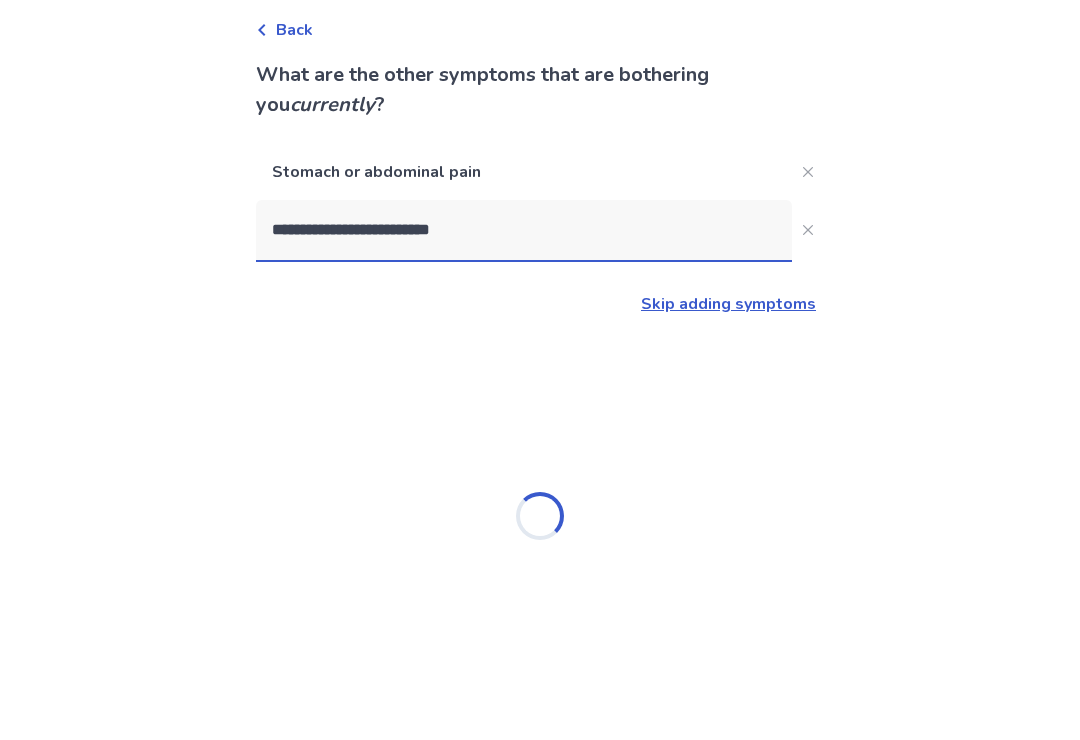 type on "**********" 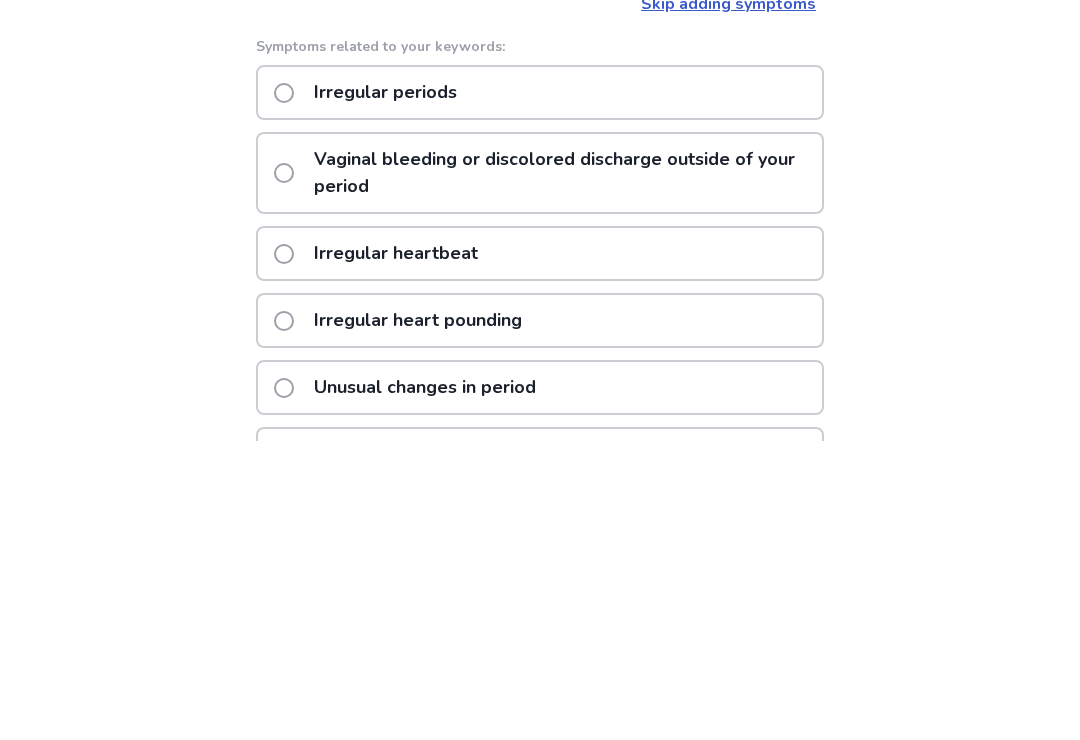 click on "Vaginal bleeding or discolored discharge outside of your period" 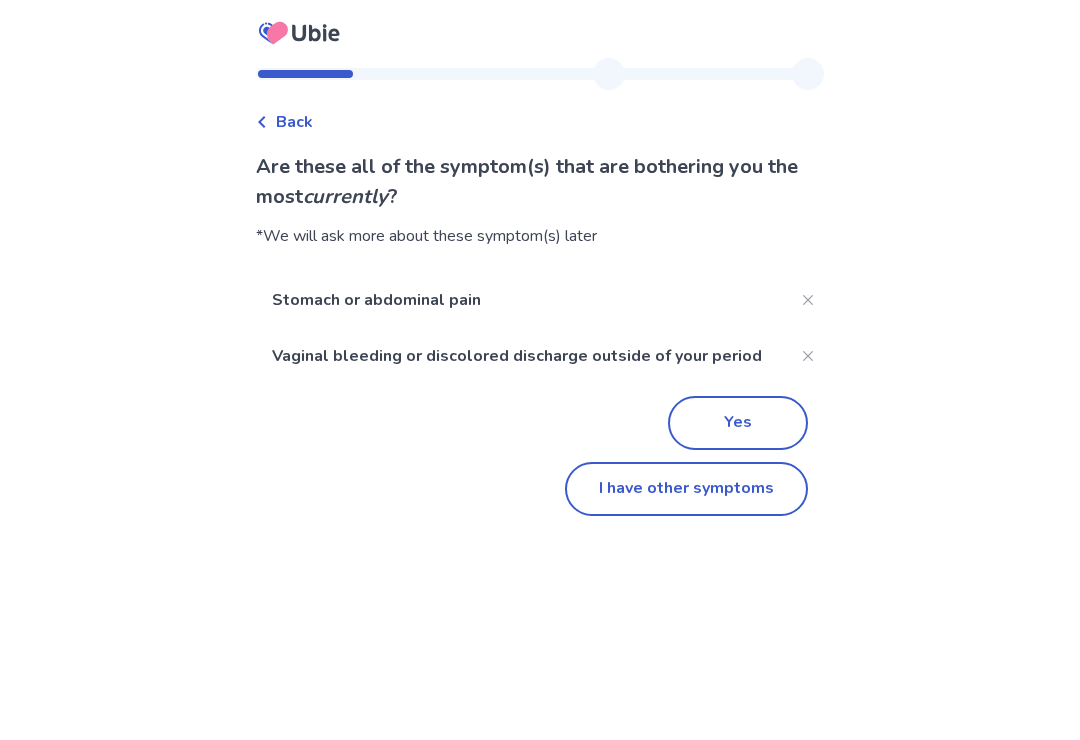 click on "I have other symptoms" 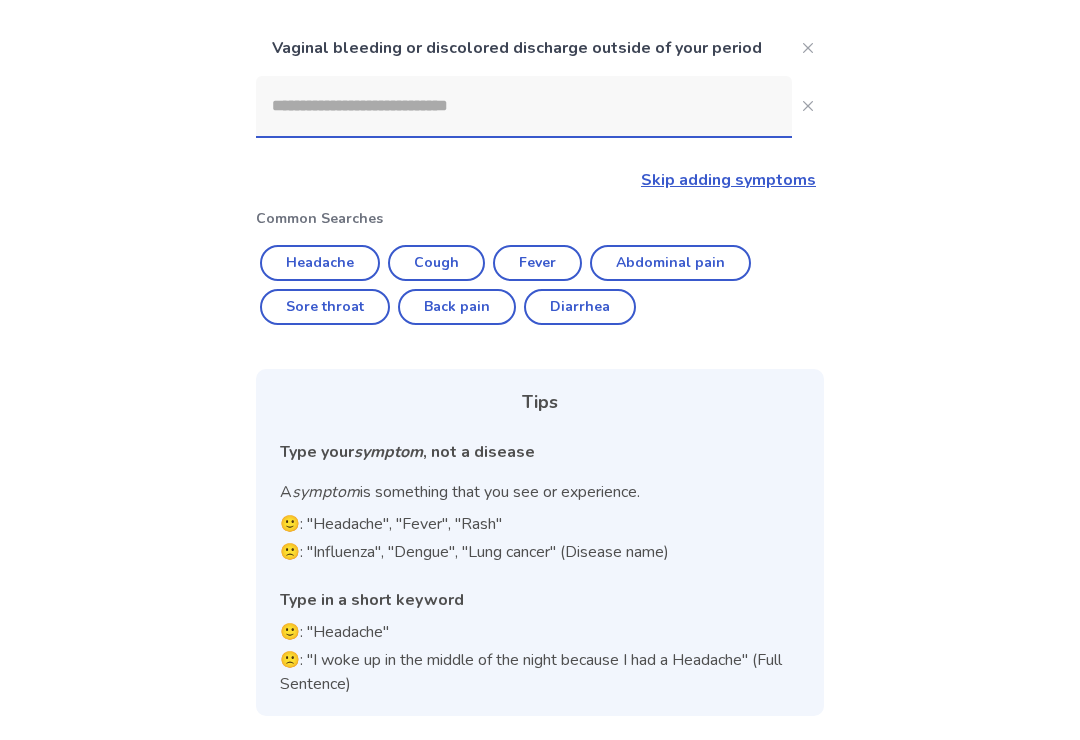 click 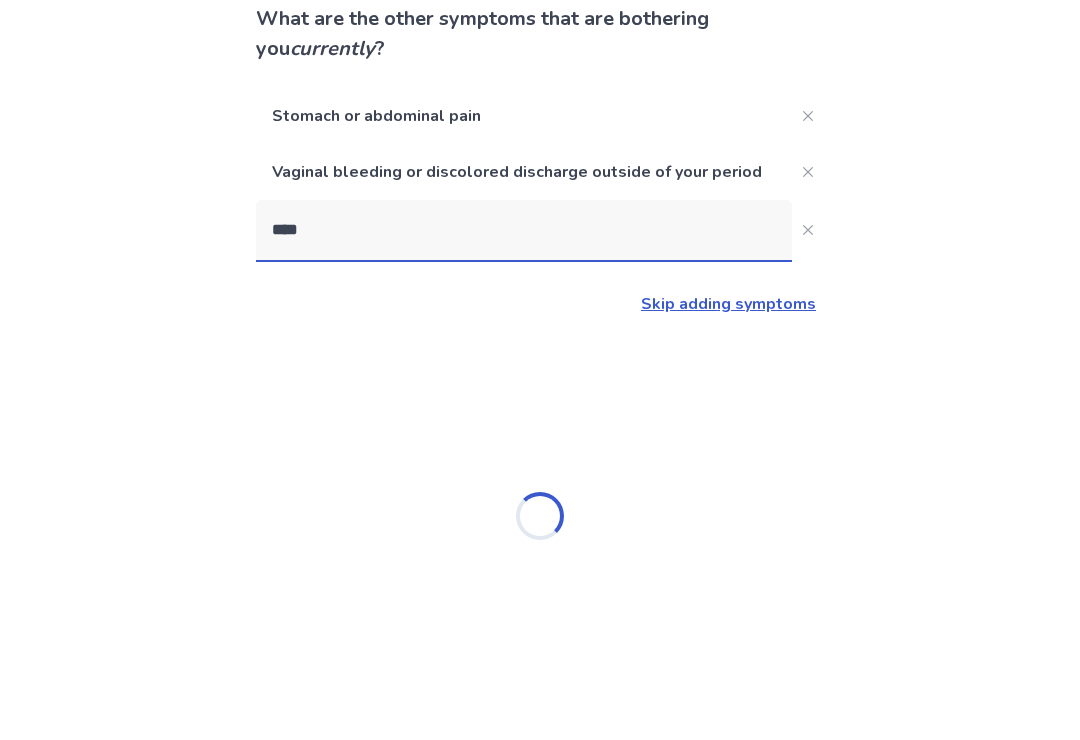 scroll, scrollTop: 31, scrollLeft: 0, axis: vertical 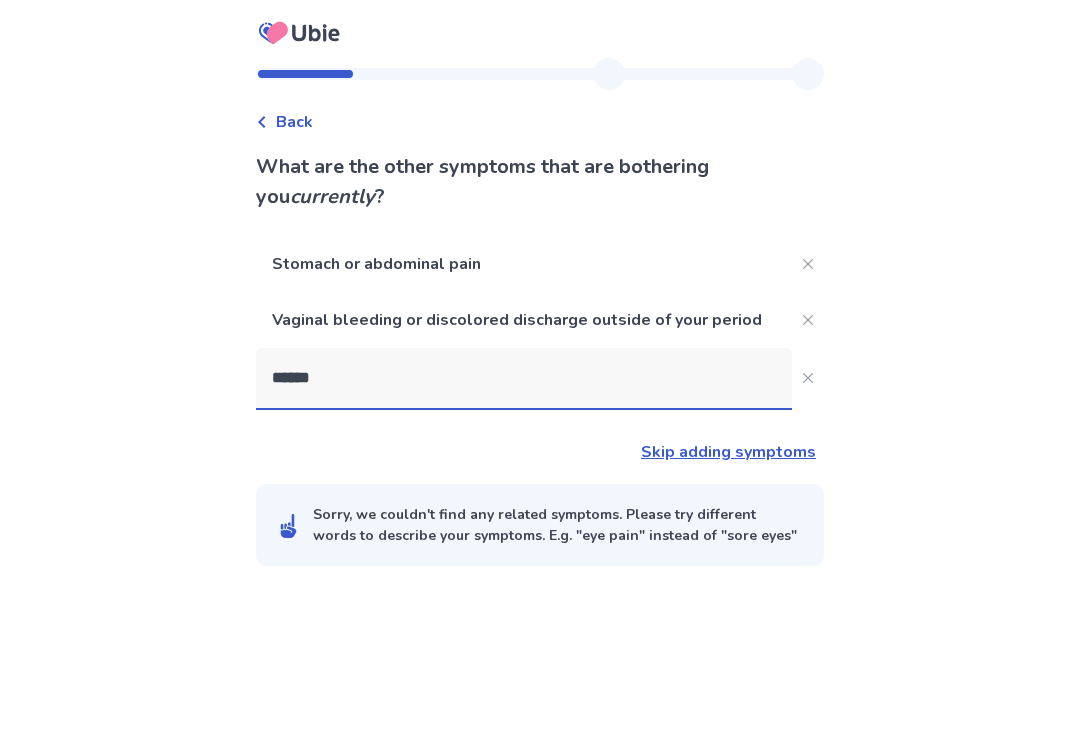 type on "******" 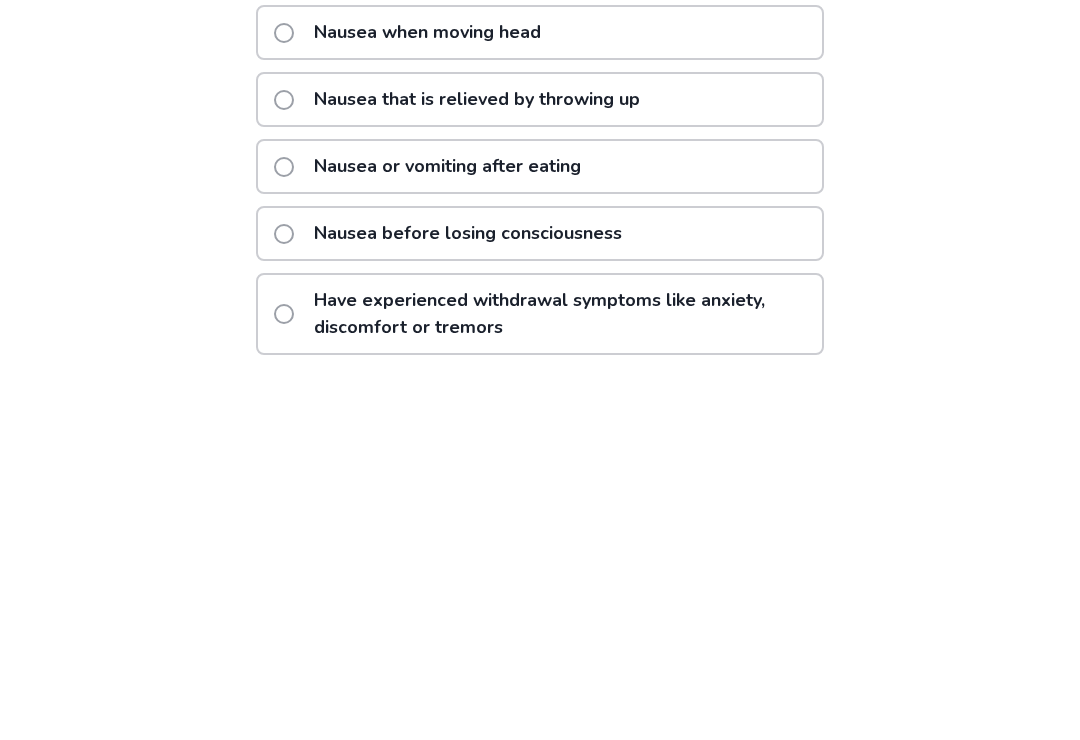 scroll, scrollTop: 260, scrollLeft: 0, axis: vertical 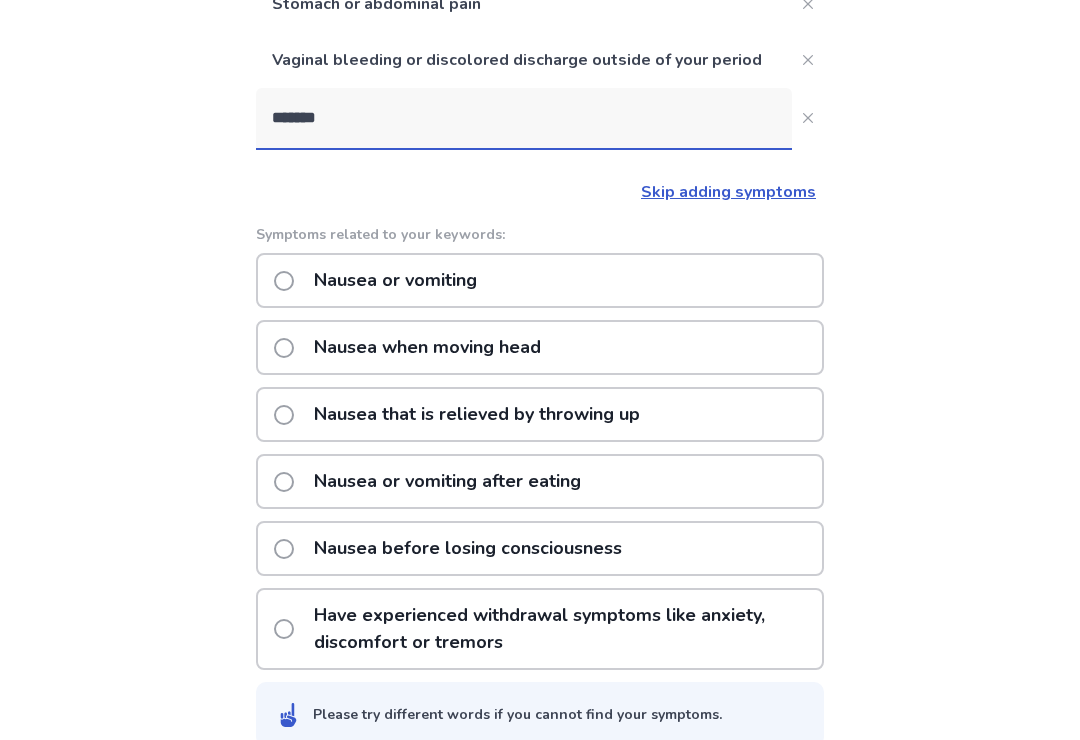 click on "Nausea or vomiting after eating" 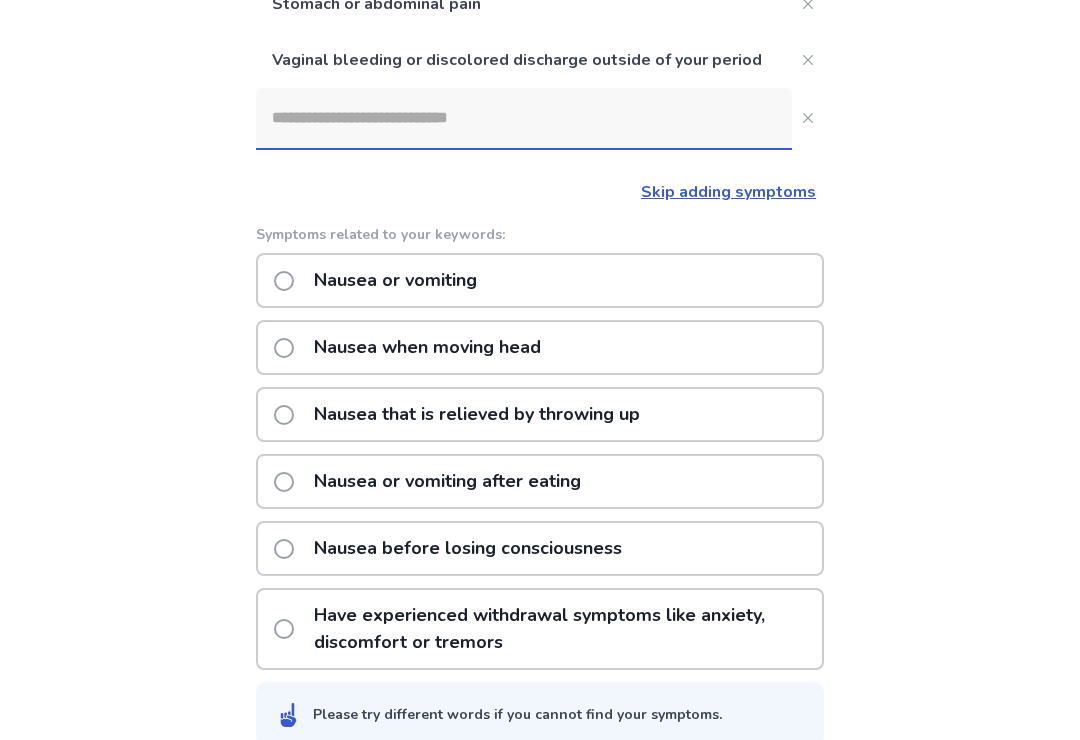 scroll, scrollTop: 0, scrollLeft: 0, axis: both 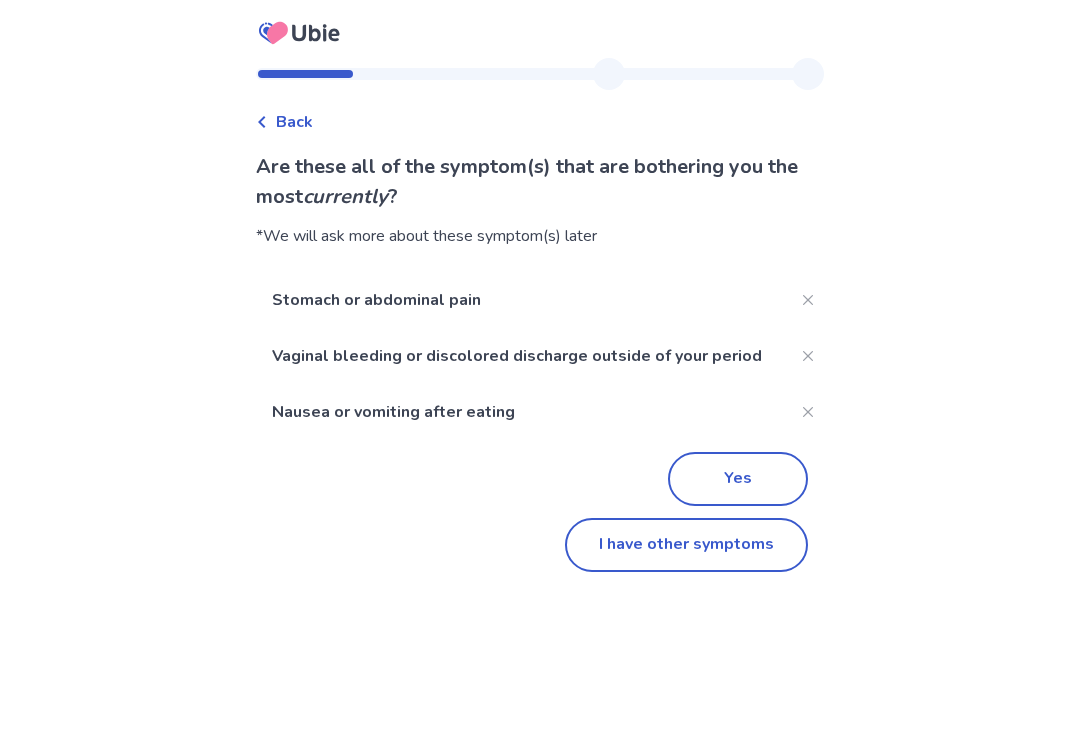 click on "Yes" 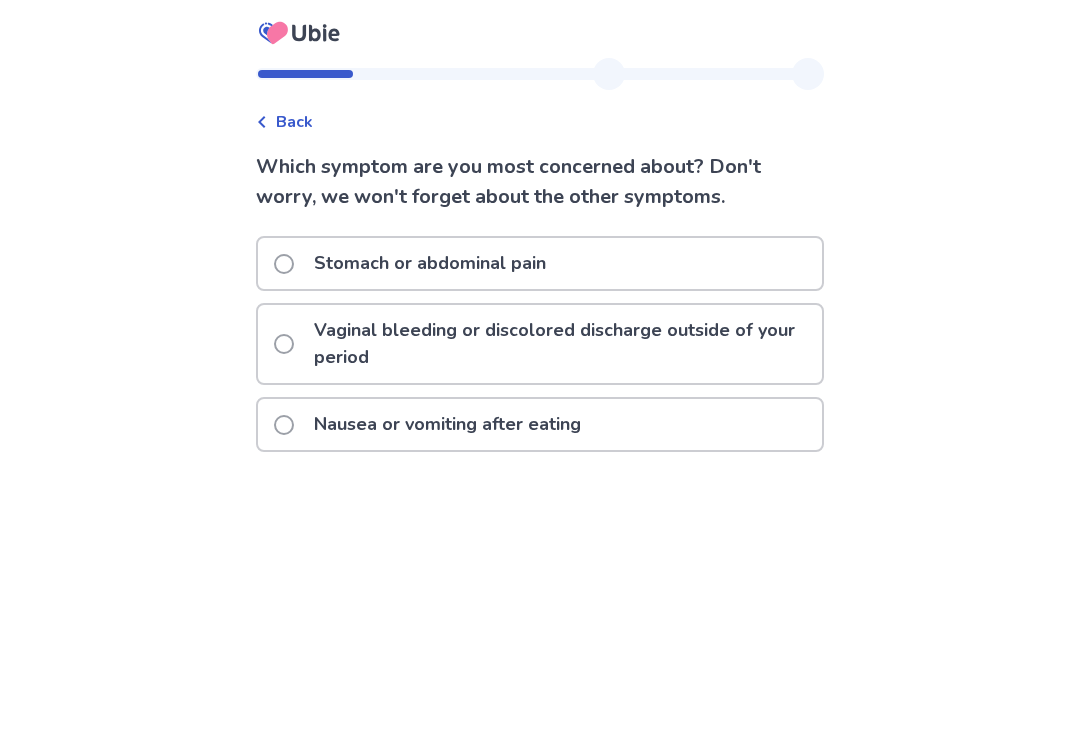 click on "Stomach or abdominal pain" 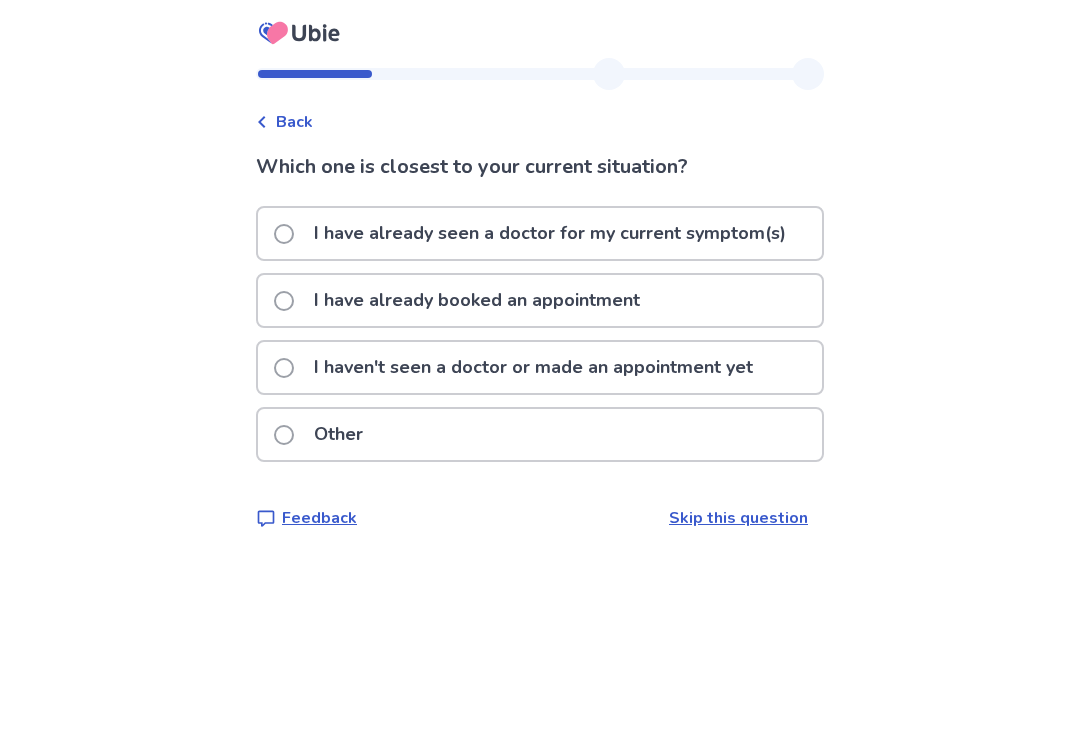 click on "I haven't seen a doctor or made an appointment yet" at bounding box center [533, 367] 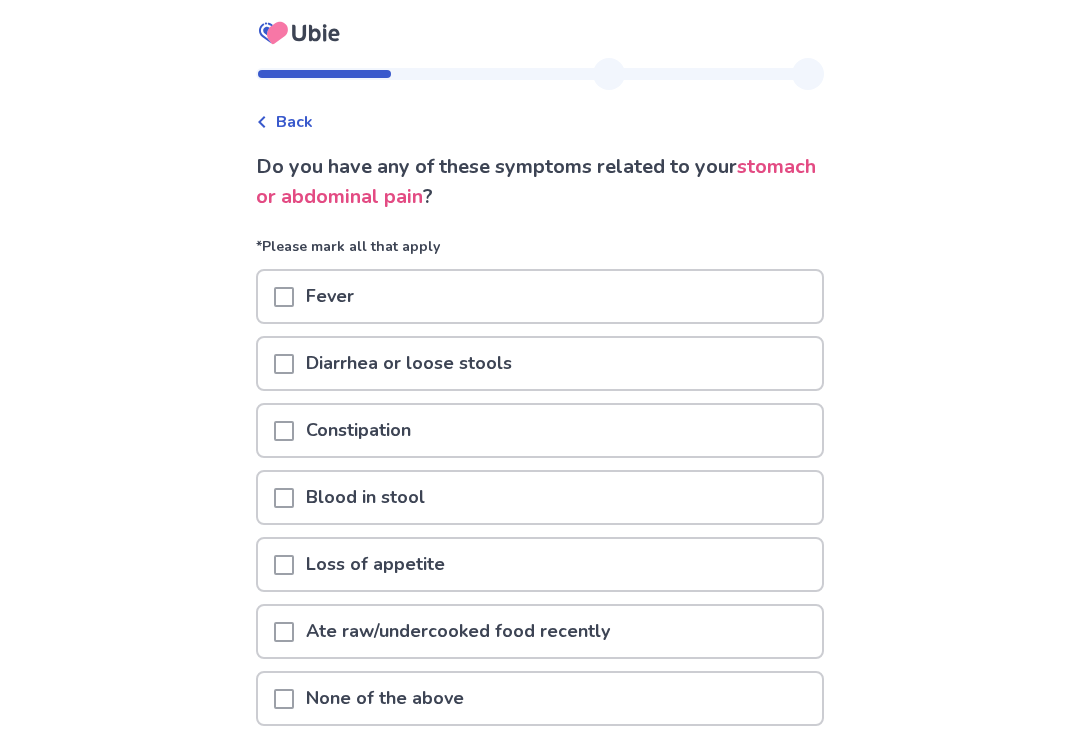 click on "Loss of appetite" at bounding box center [375, 564] 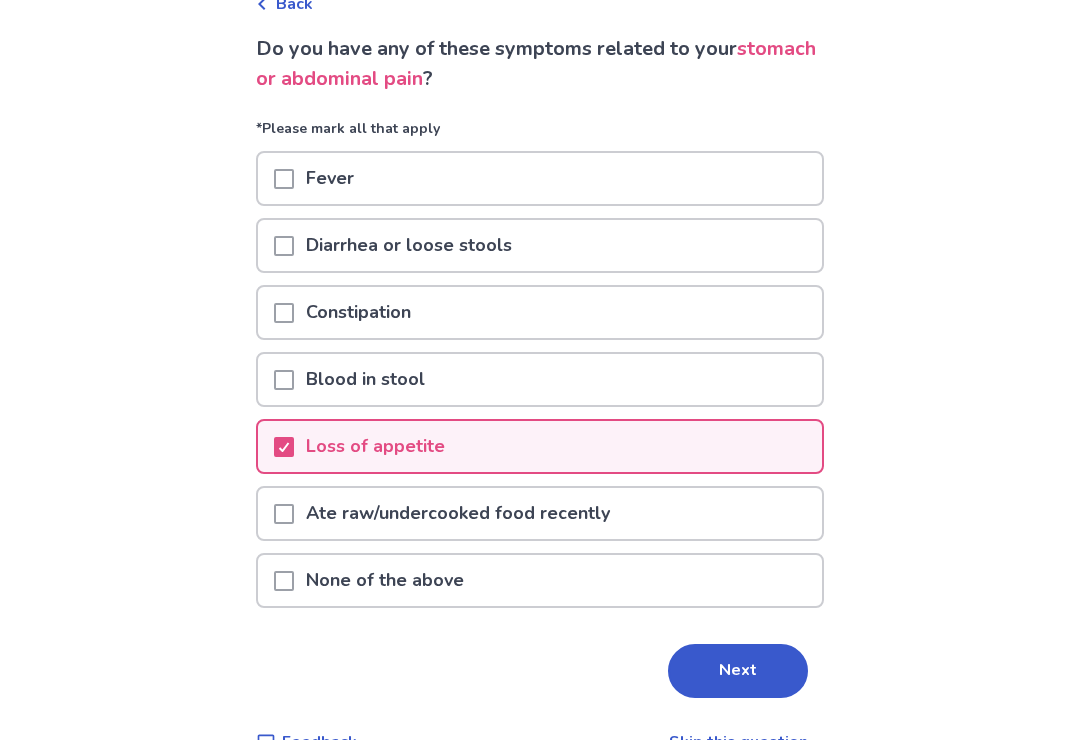 scroll, scrollTop: 133, scrollLeft: 0, axis: vertical 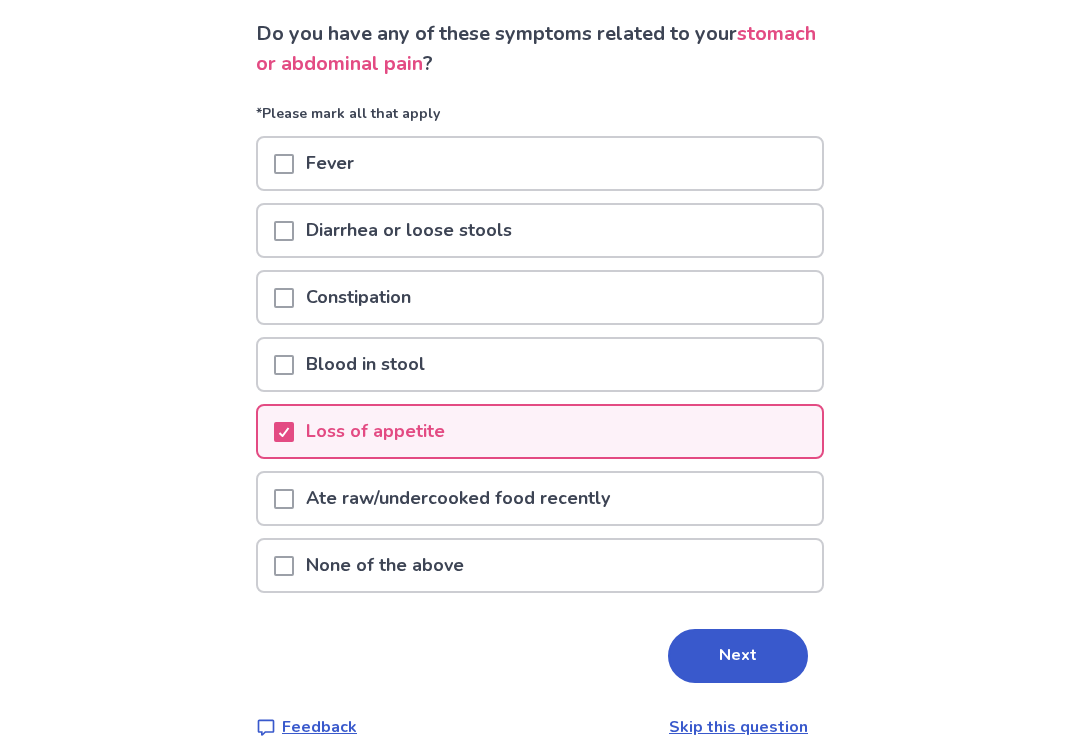 click on "Next" at bounding box center (738, 656) 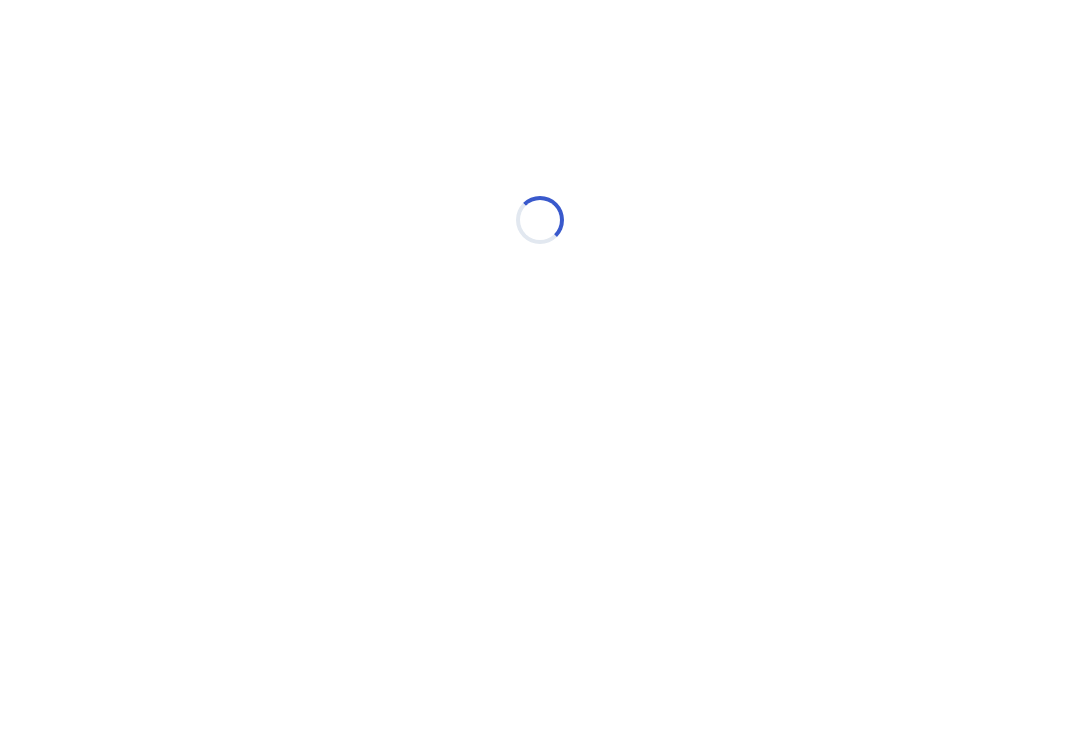select on "*" 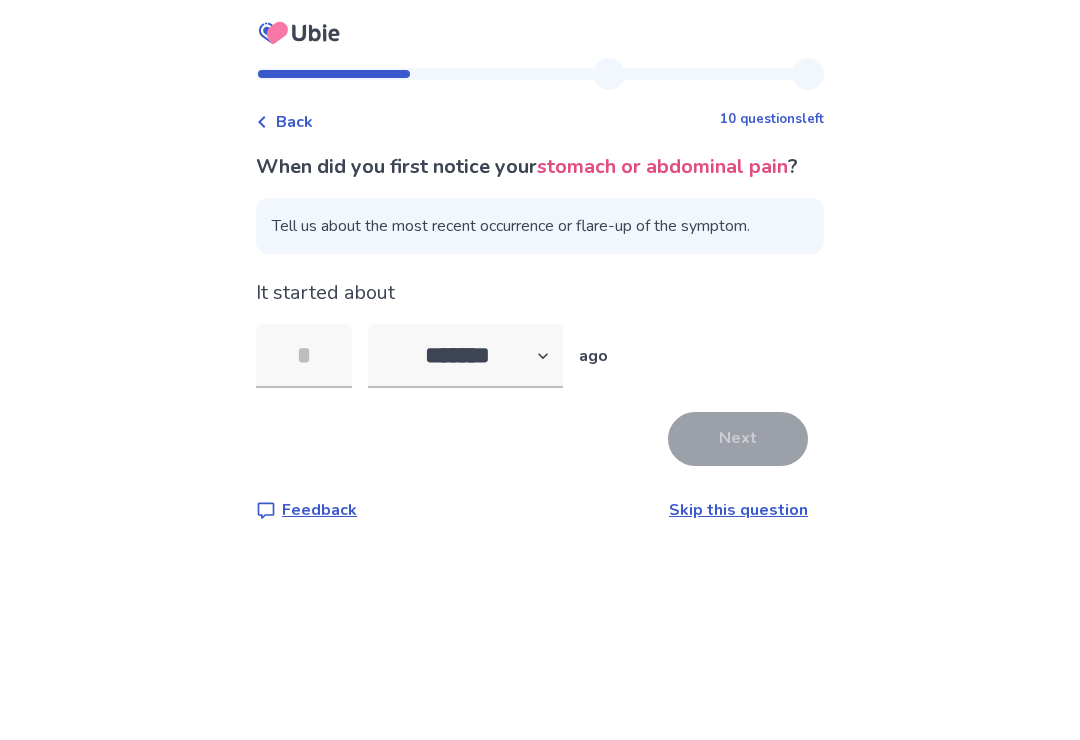 click at bounding box center [304, 356] 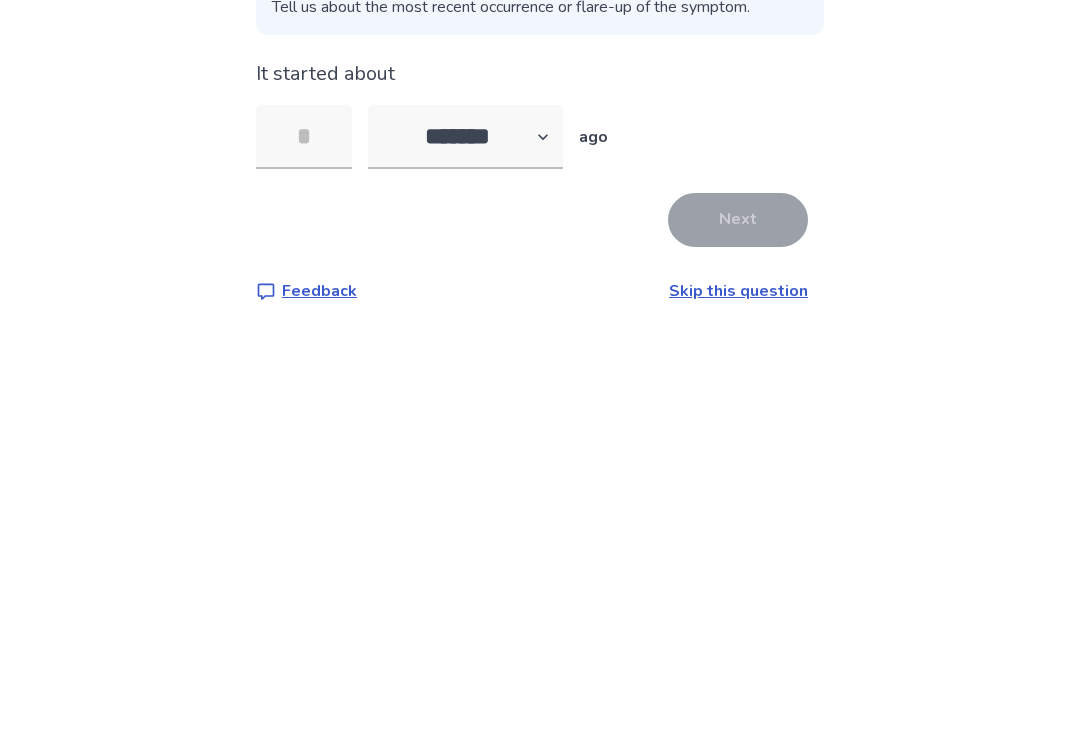 type on "*" 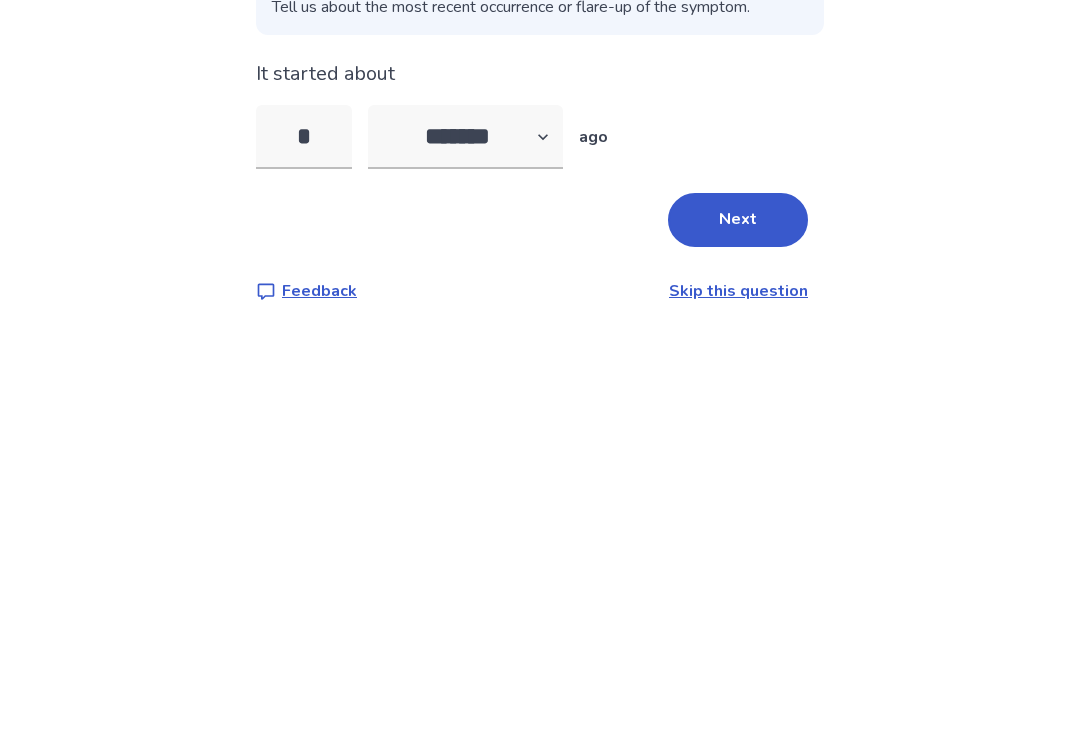 click on "Next" at bounding box center (738, 439) 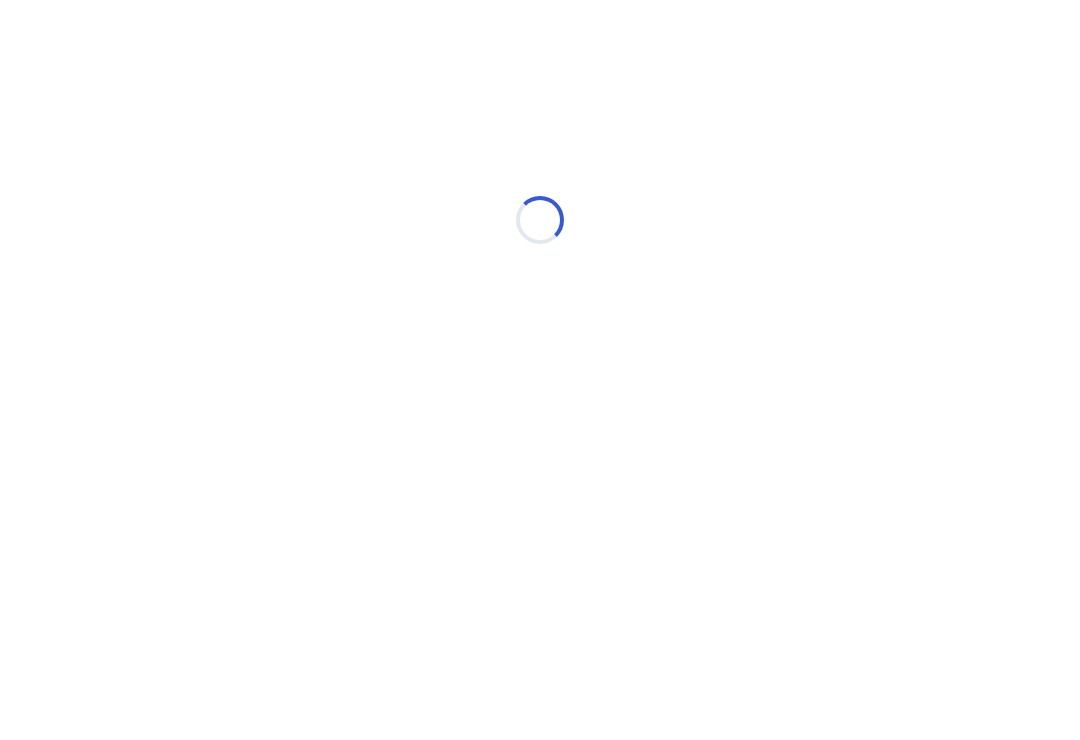 select on "*" 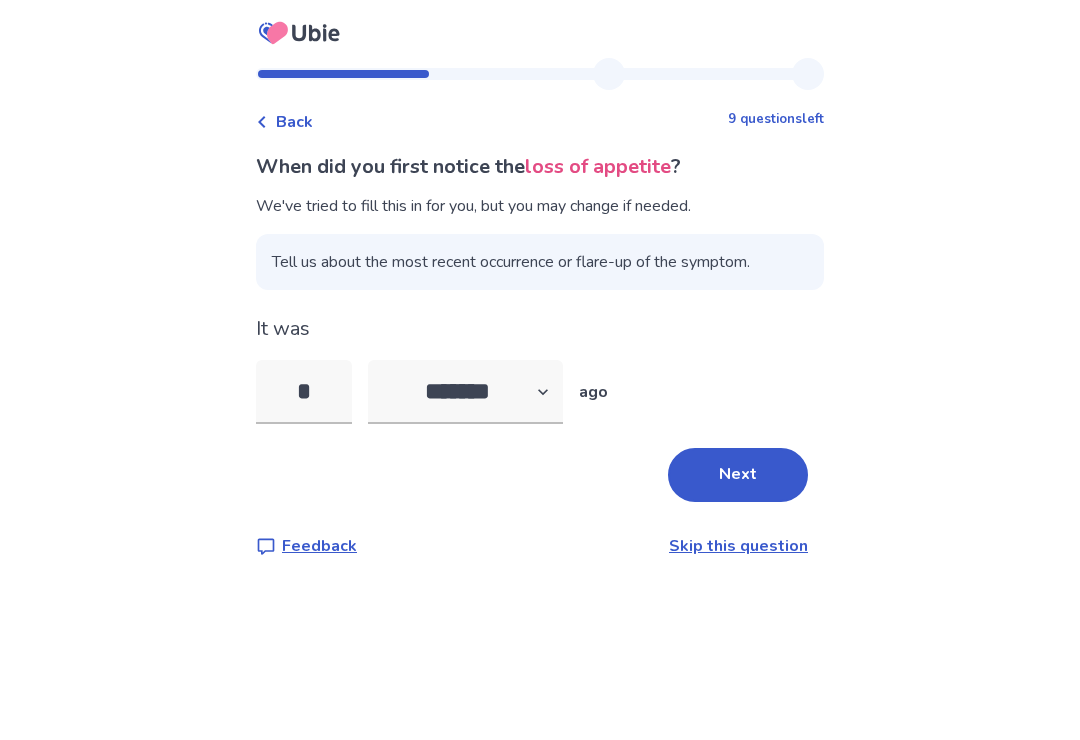 click on "*" at bounding box center (304, 392) 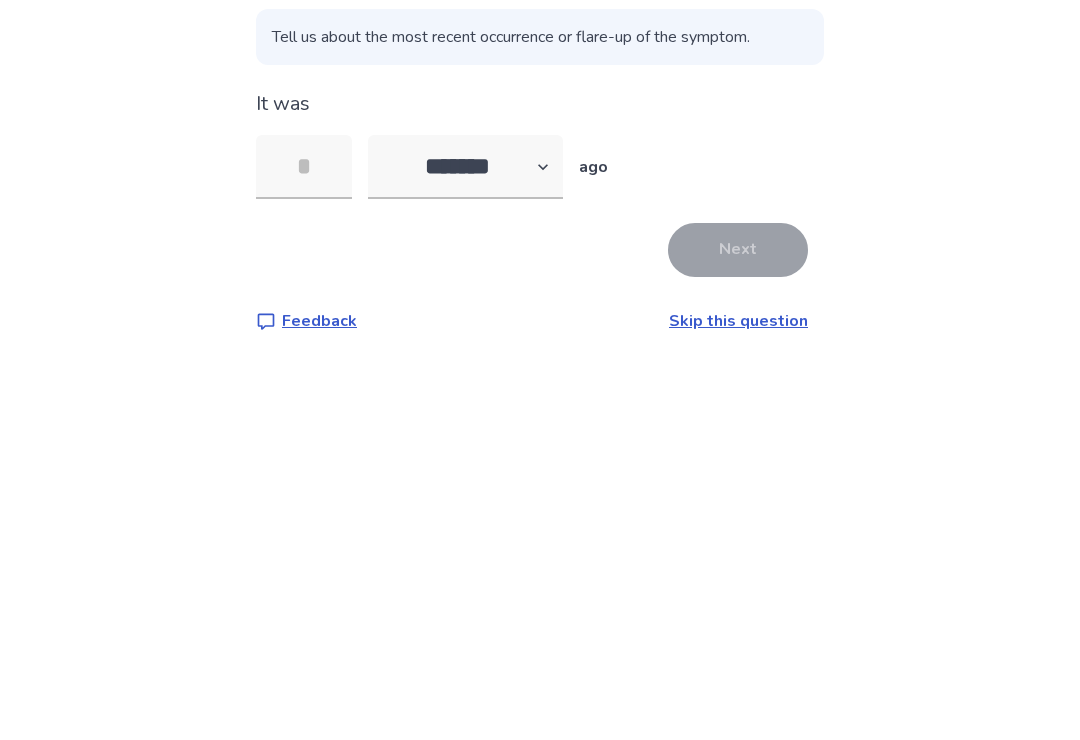 type on "*" 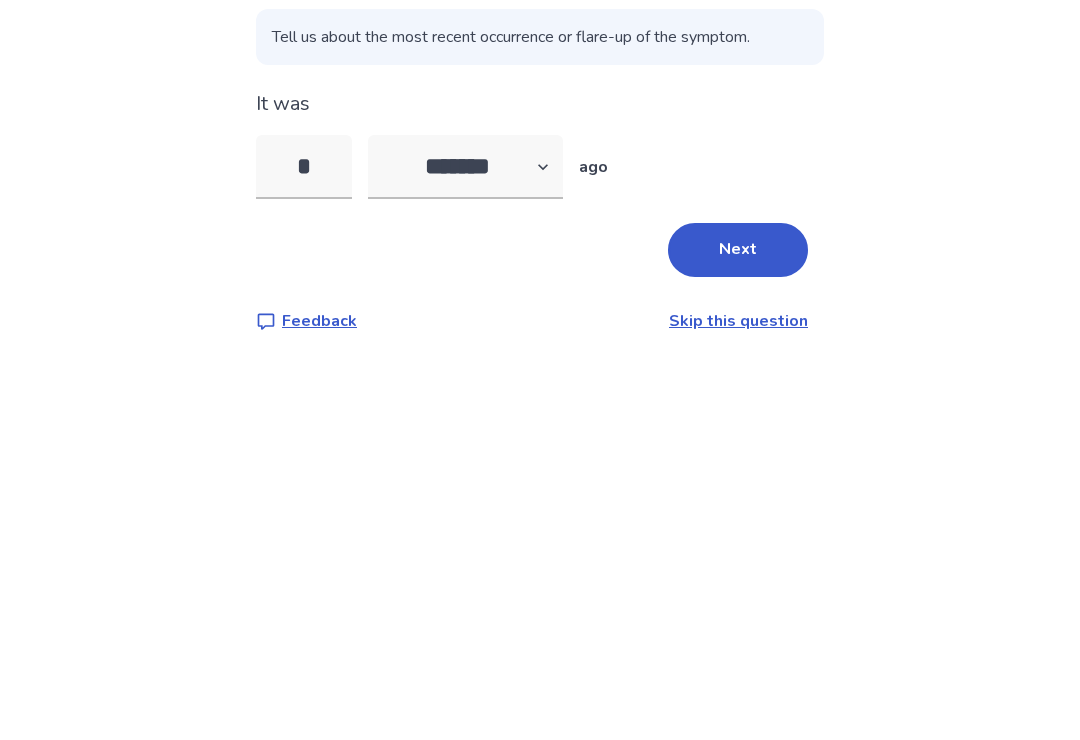 click on "Next" at bounding box center [738, 475] 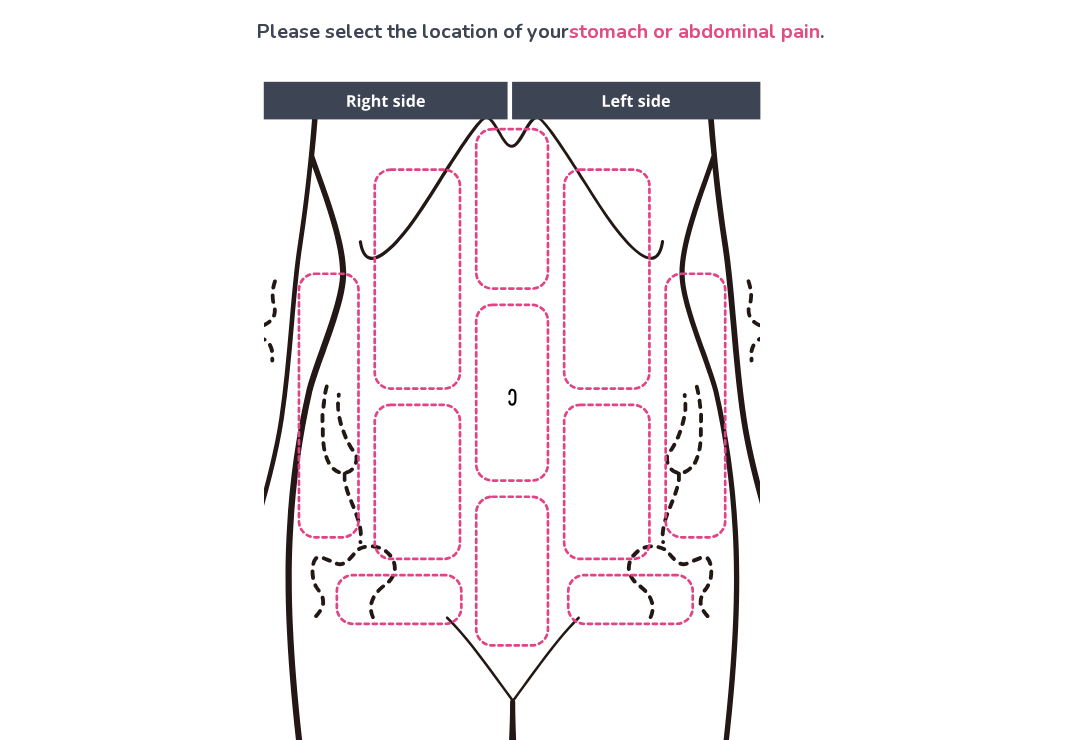 scroll, scrollTop: 151, scrollLeft: 0, axis: vertical 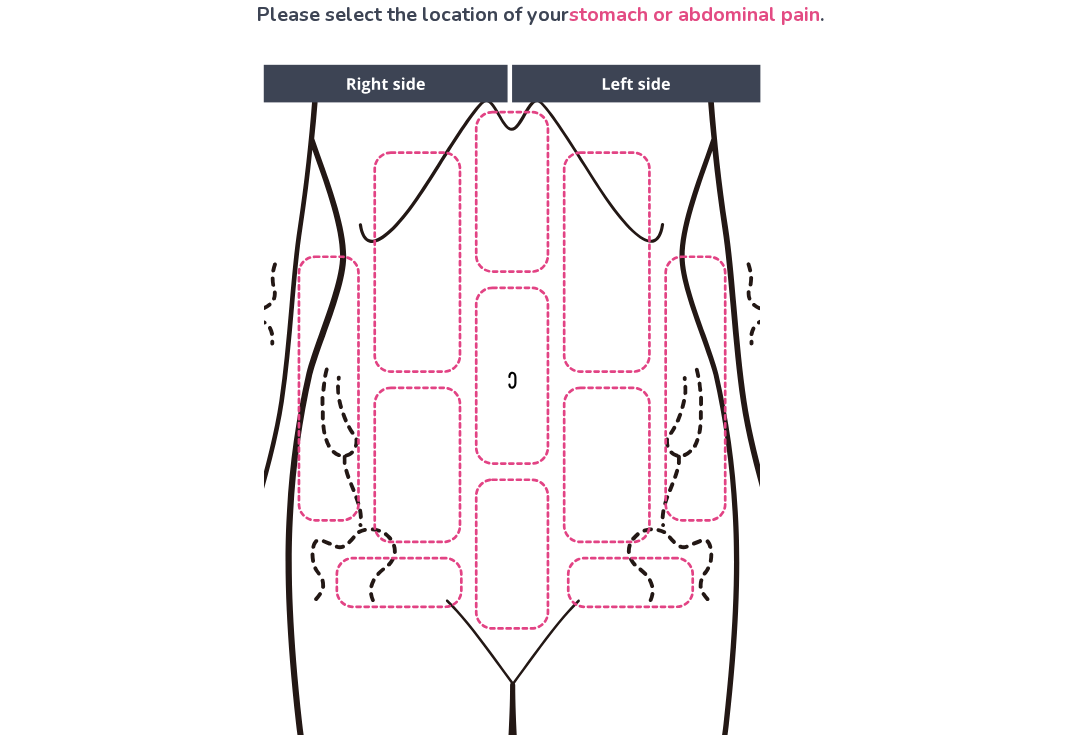 click at bounding box center [511, 401] 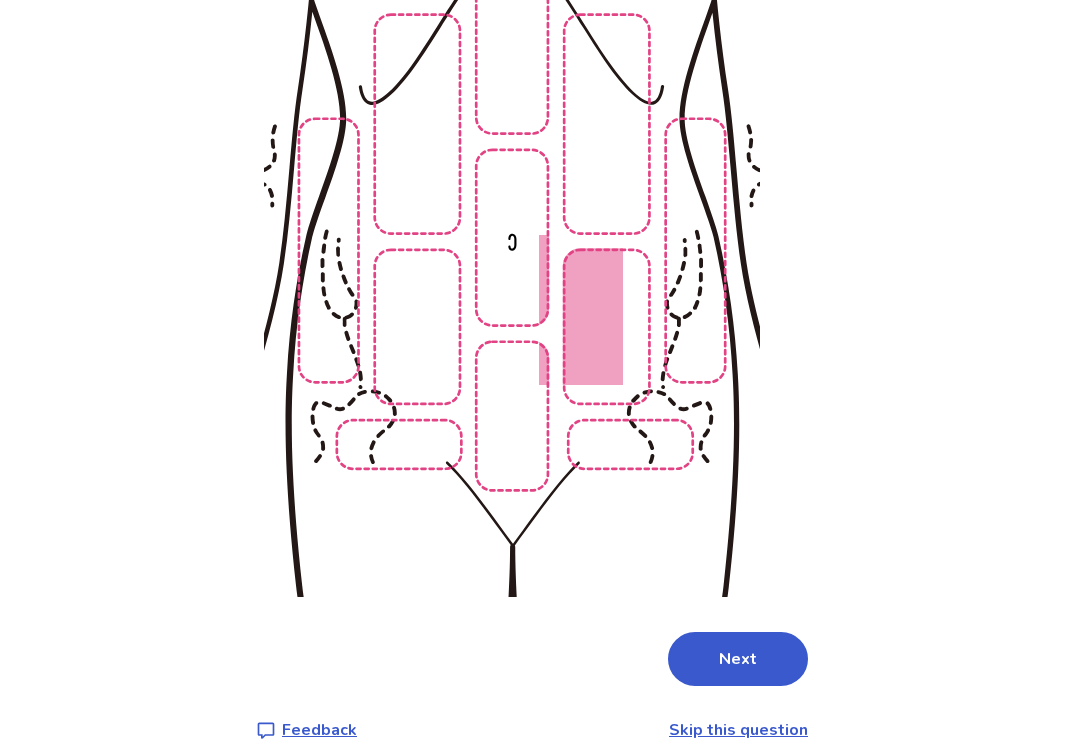 scroll, scrollTop: 291, scrollLeft: 0, axis: vertical 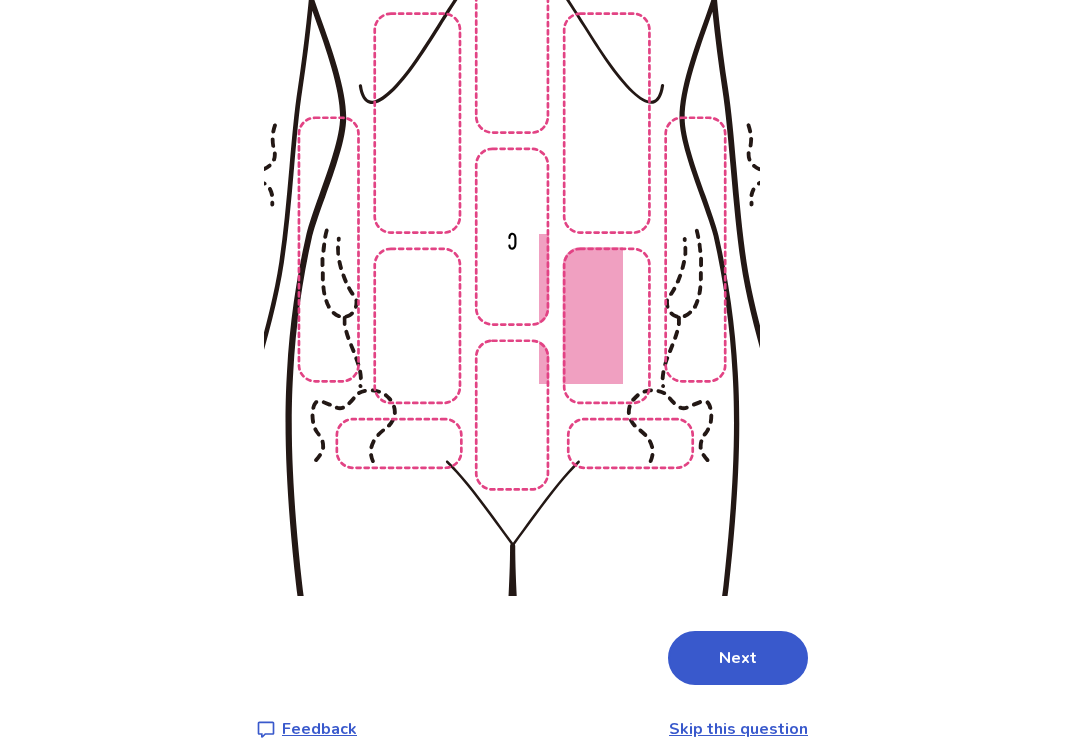 click on "Next" at bounding box center [738, 658] 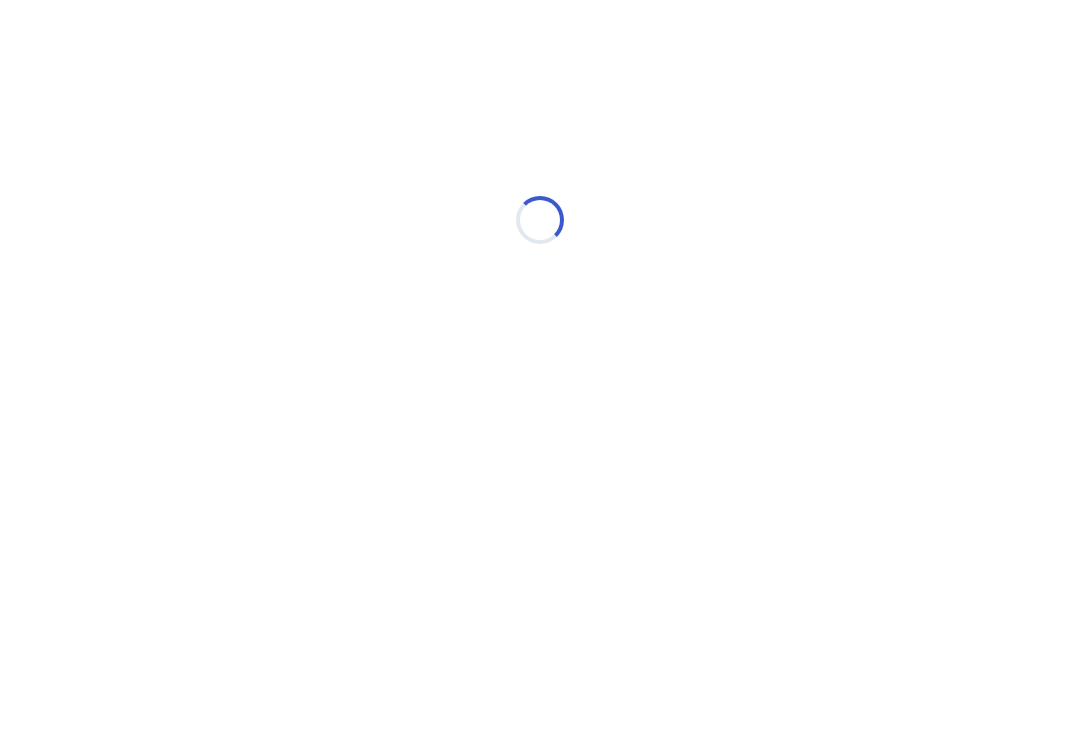 scroll, scrollTop: 0, scrollLeft: 0, axis: both 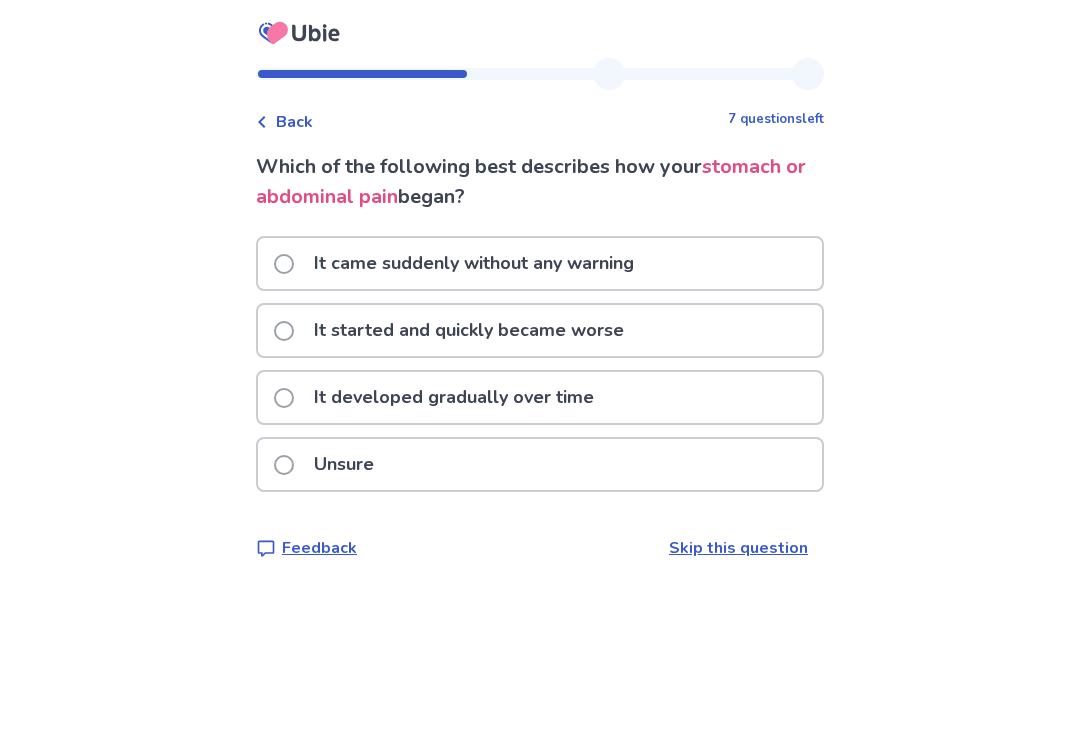 click on "It started and quickly became worse" at bounding box center [455, 330] 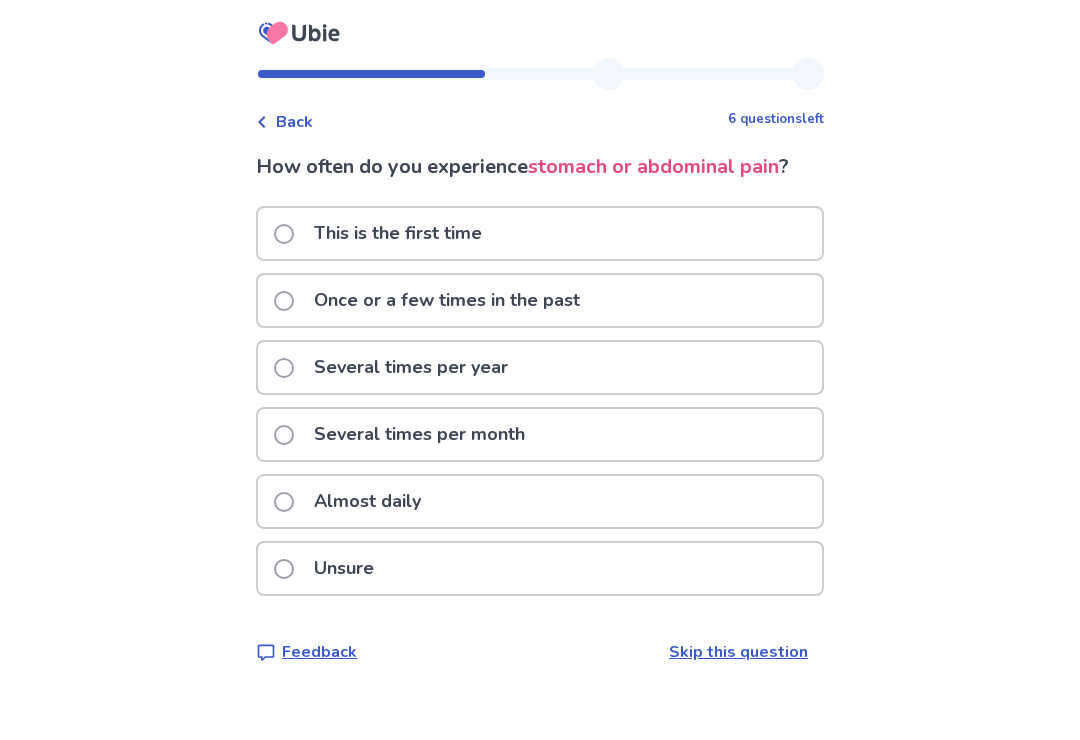 click at bounding box center [284, 301] 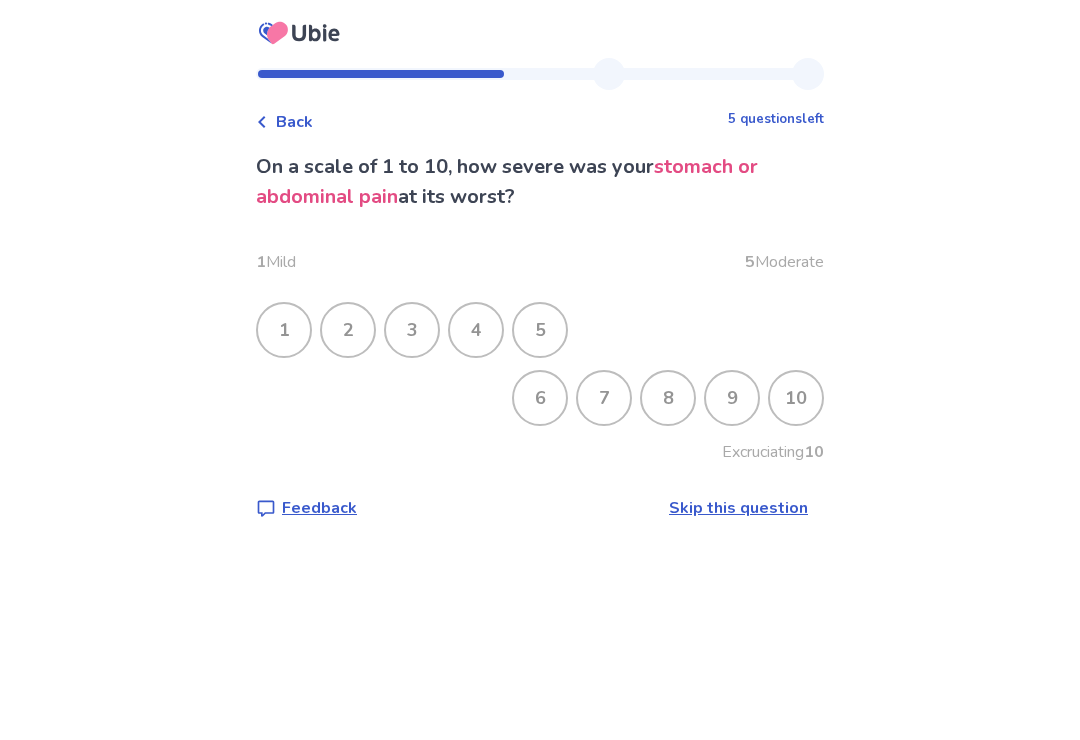 click on "6" at bounding box center (540, 398) 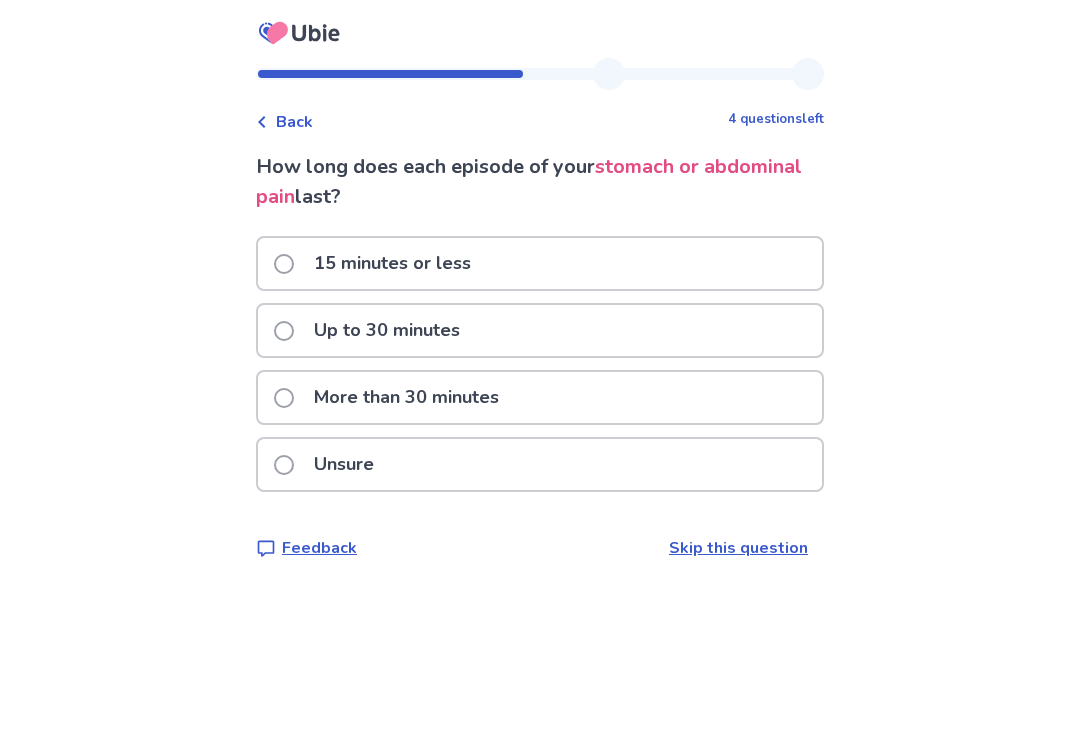 click on "Up to 30 minutes" at bounding box center [373, 330] 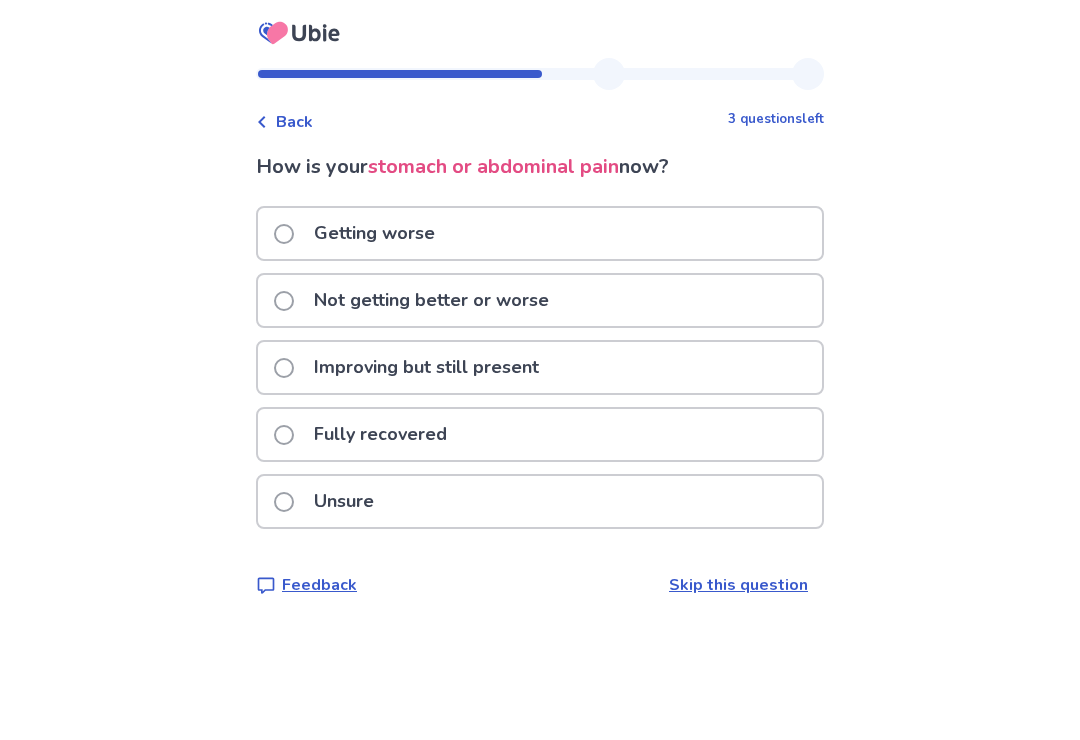 click on "Not getting better or worse" at bounding box center (431, 300) 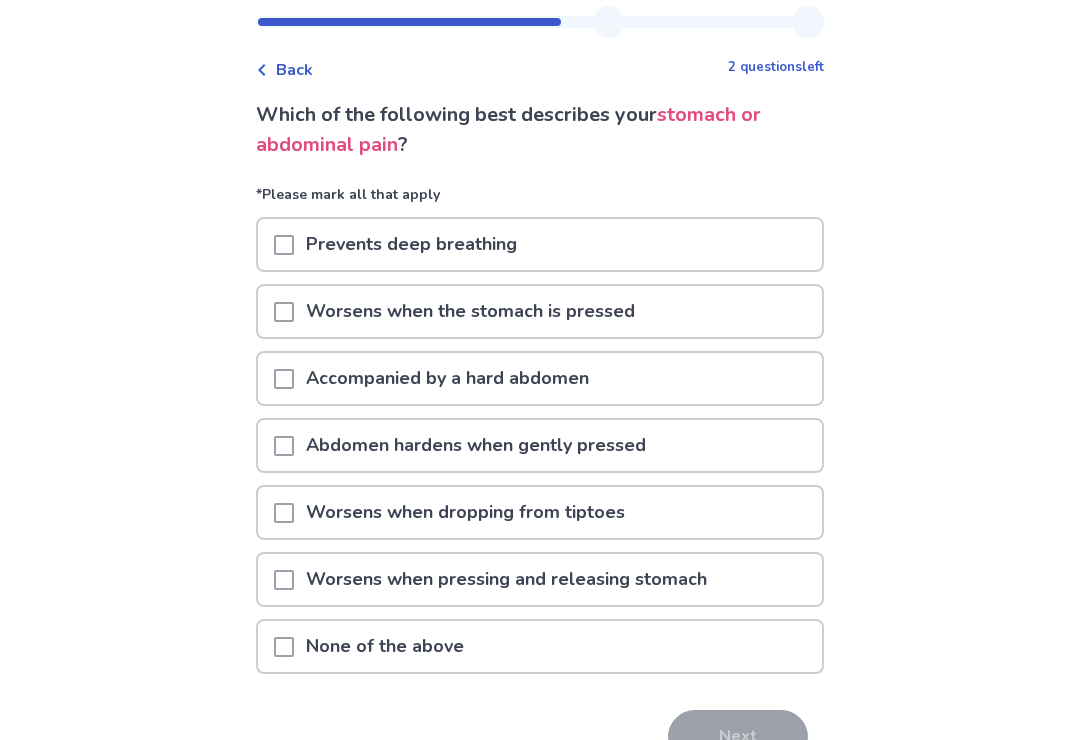 scroll, scrollTop: 78, scrollLeft: 0, axis: vertical 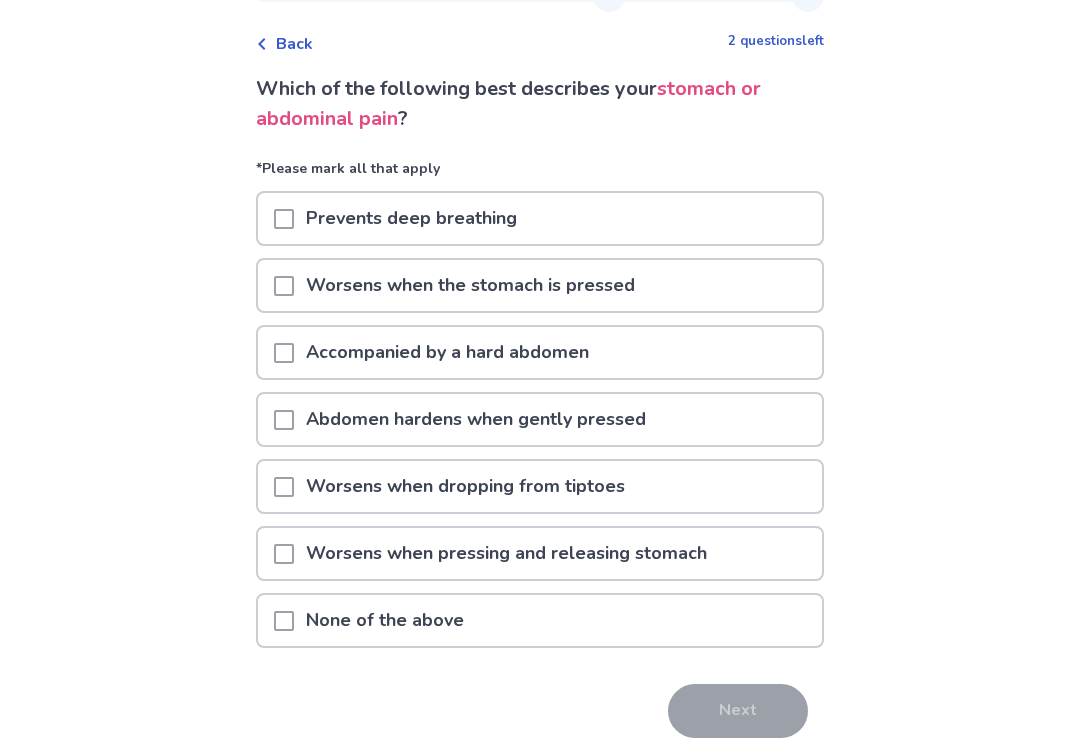 click on "Abdomen hardens when gently pressed" at bounding box center [476, 419] 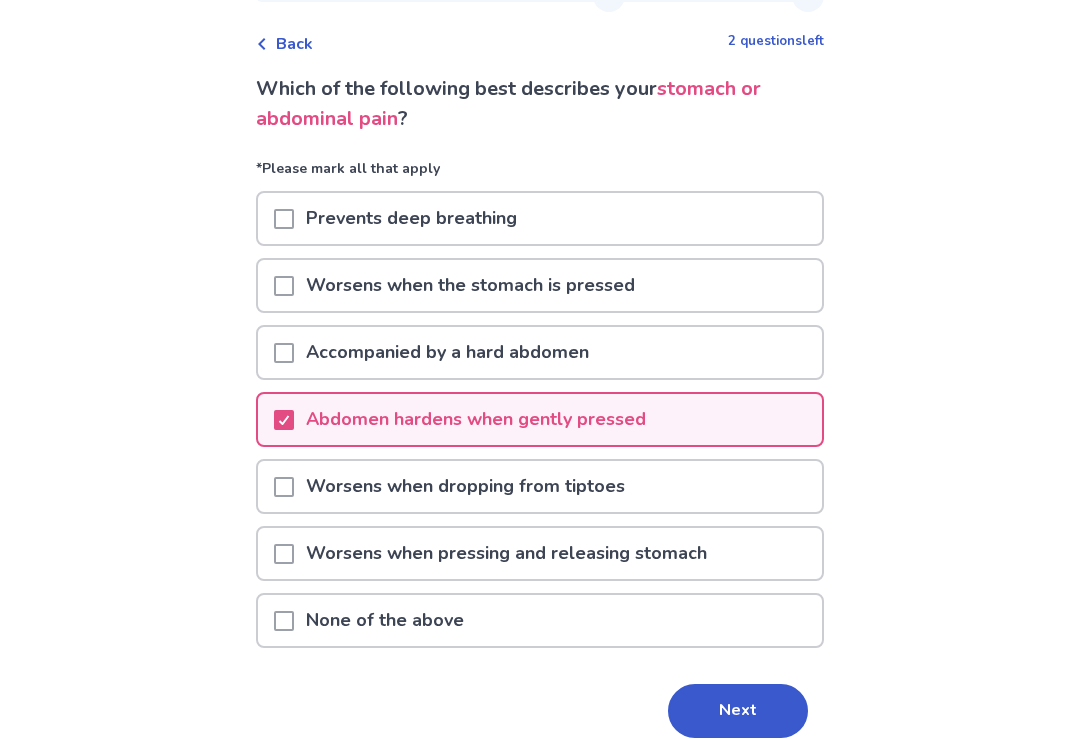 click on "Next" at bounding box center (738, 711) 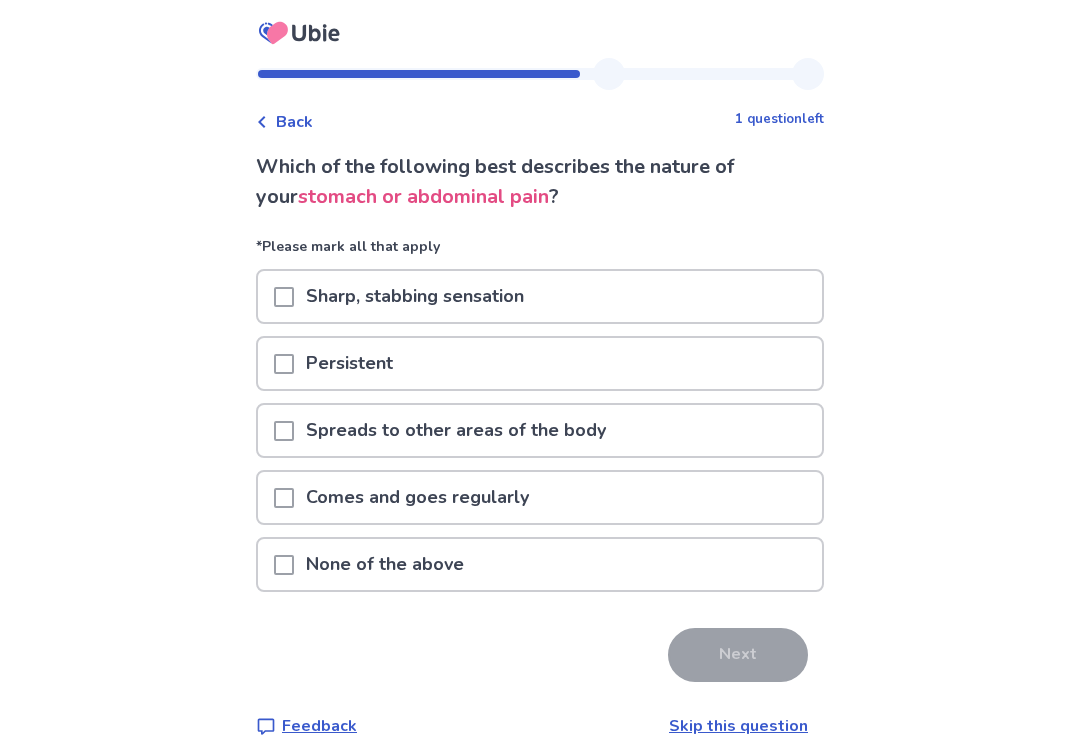 click on "Comes and goes regularly" at bounding box center [417, 497] 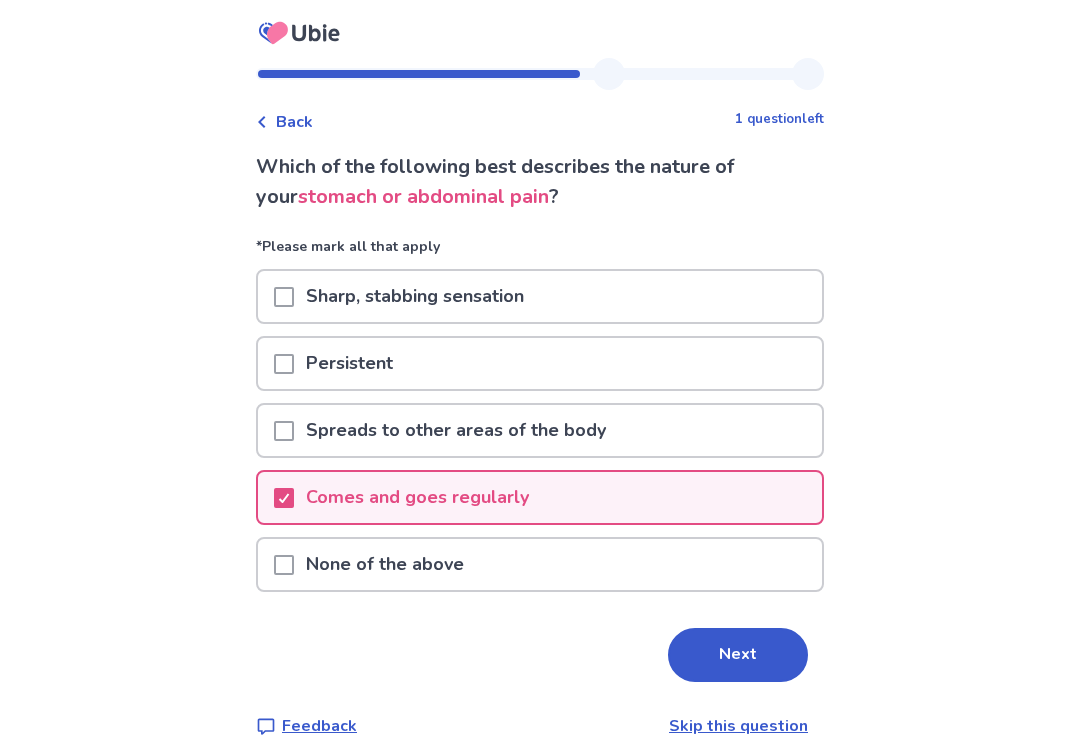 click on "Next" at bounding box center (738, 655) 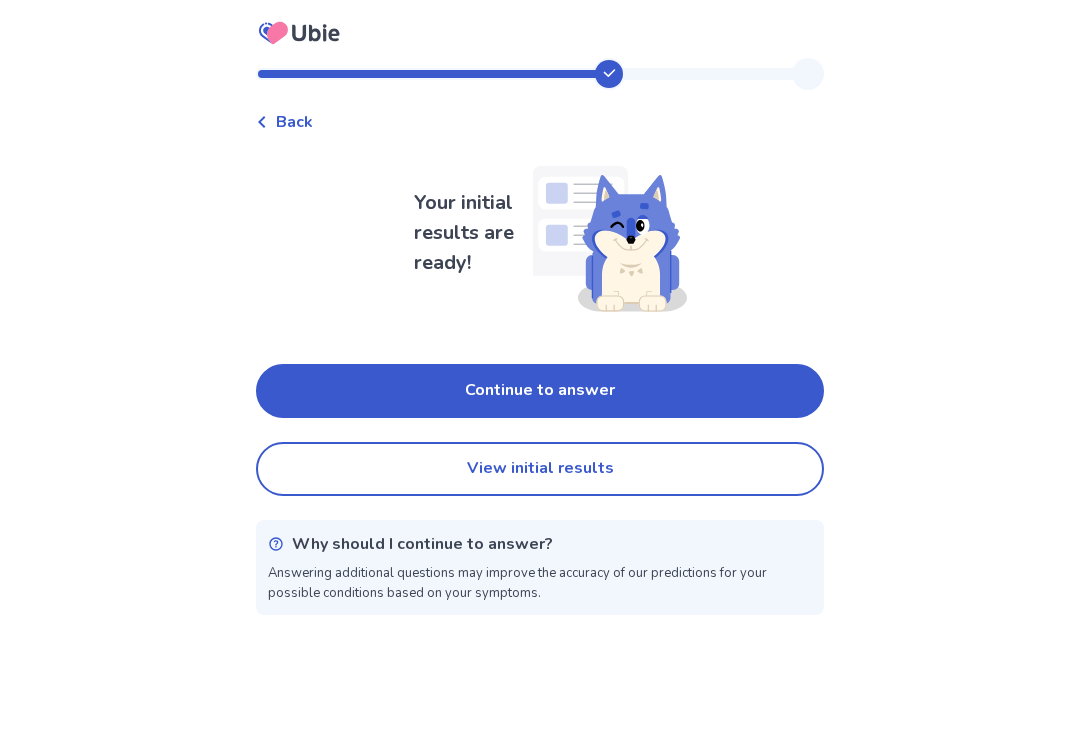 click on "Continue to answer" at bounding box center [540, 391] 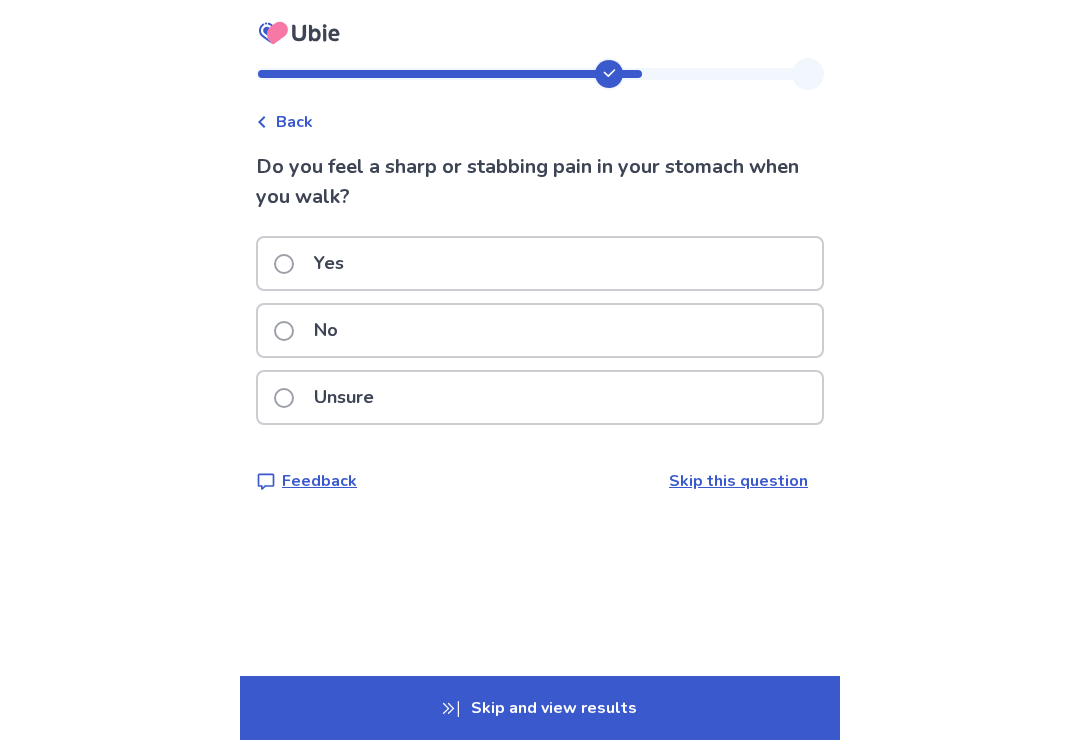 click on "No" at bounding box center (540, 330) 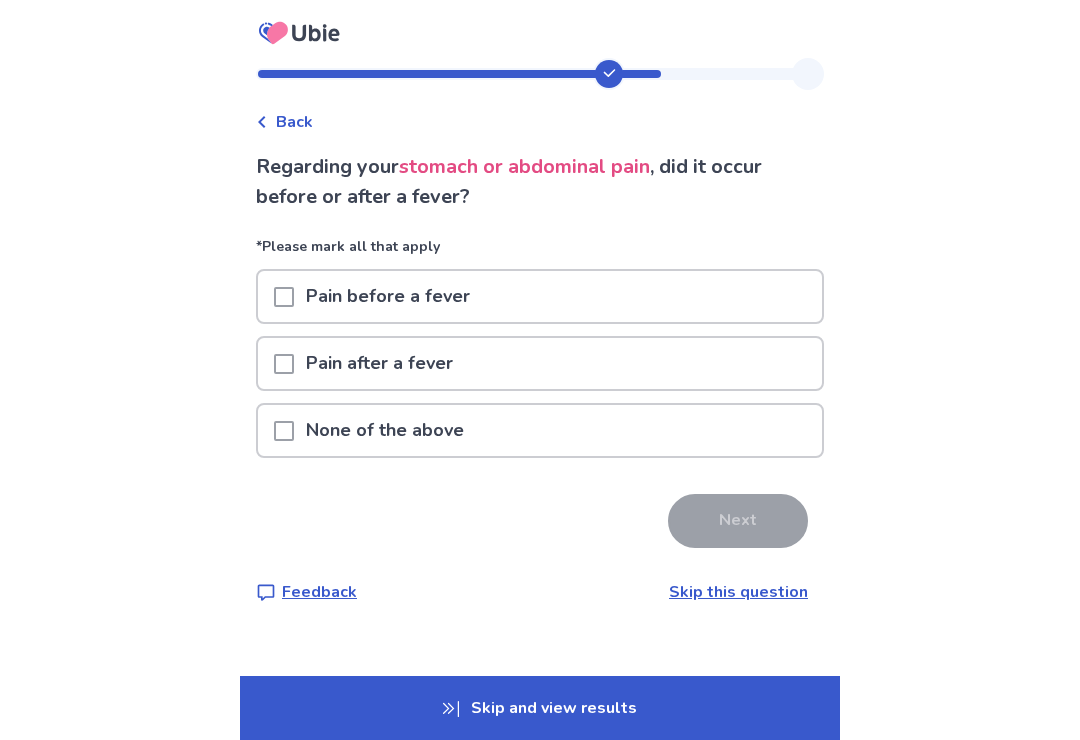 click on "Skip this question" at bounding box center [738, 592] 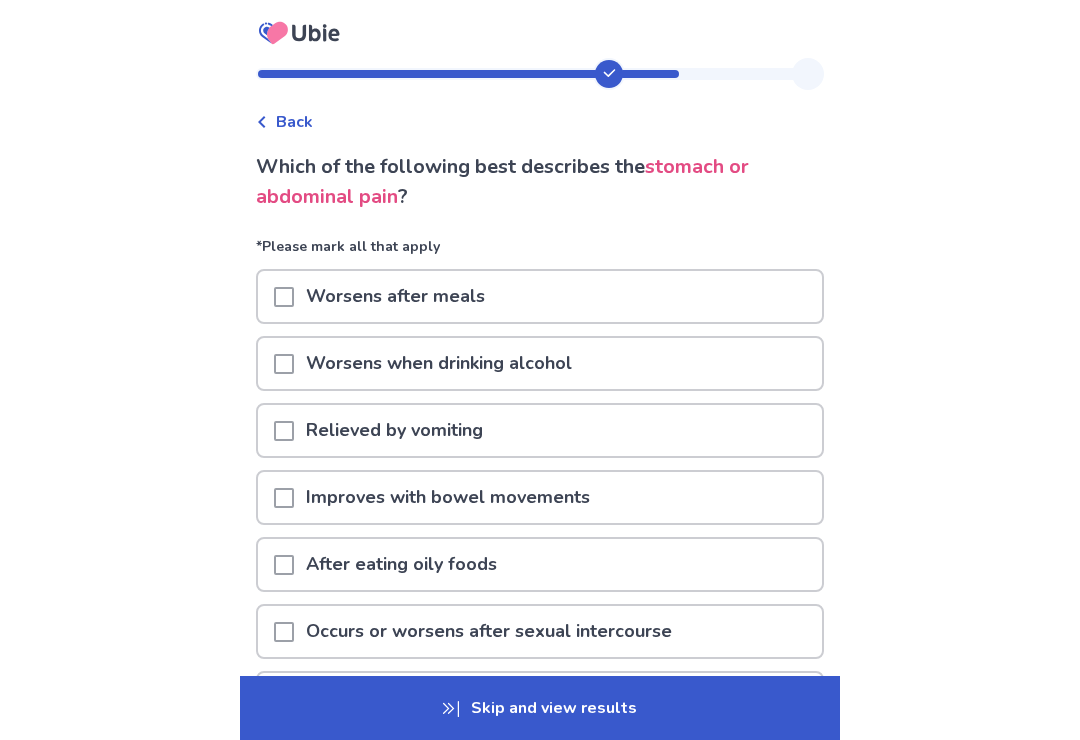 click on "Skip and view results" at bounding box center (540, 708) 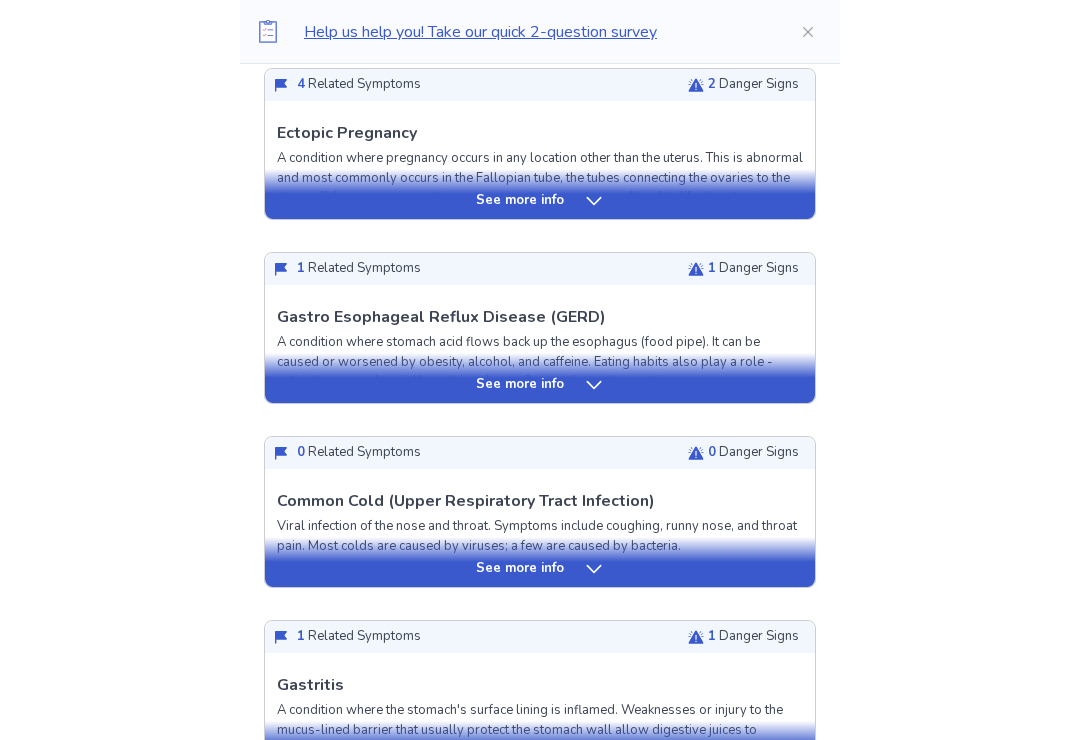 scroll, scrollTop: 605, scrollLeft: 0, axis: vertical 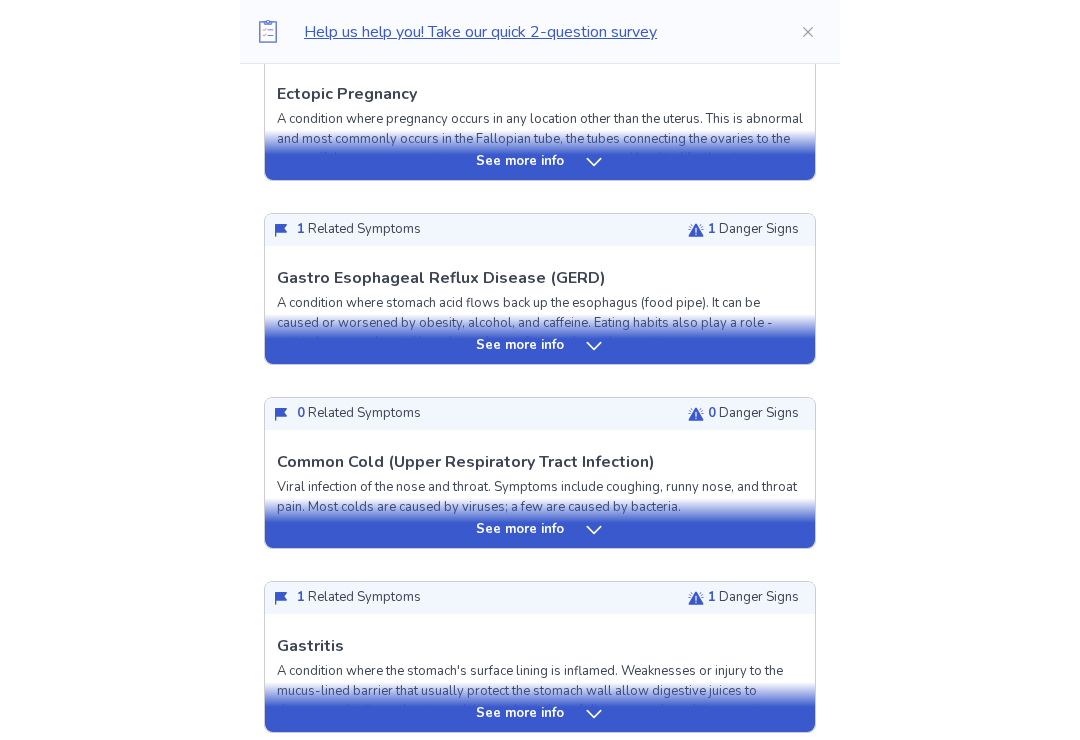 click on "See more info" at bounding box center [540, 346] 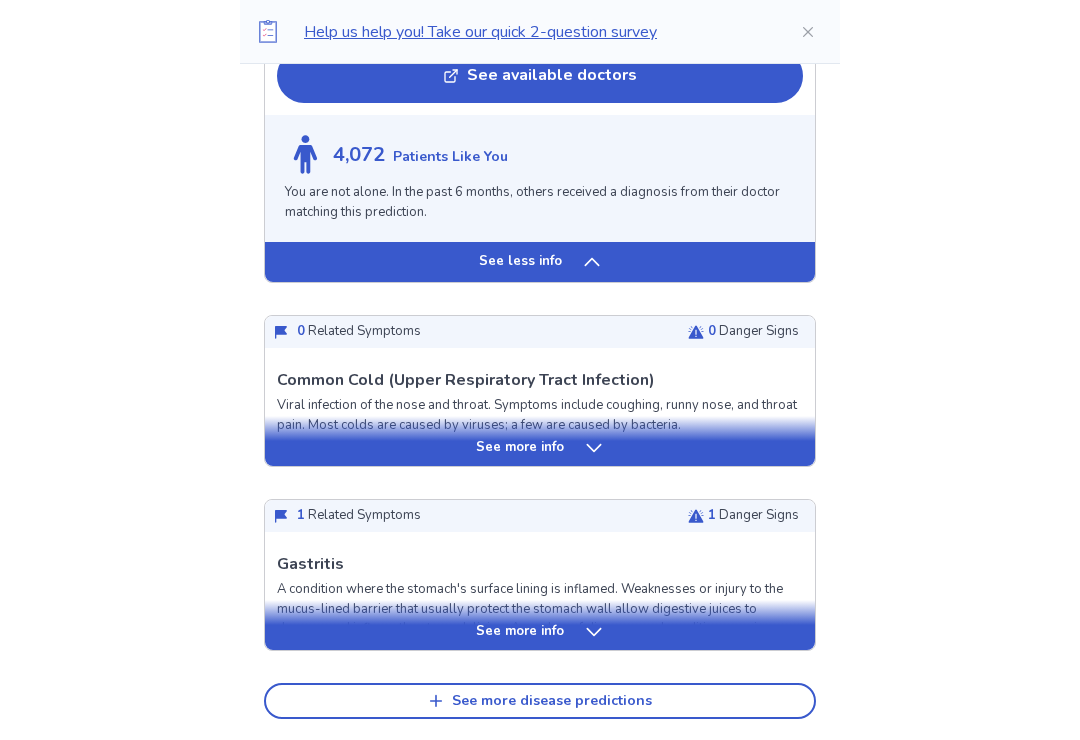 scroll, scrollTop: 2175, scrollLeft: 0, axis: vertical 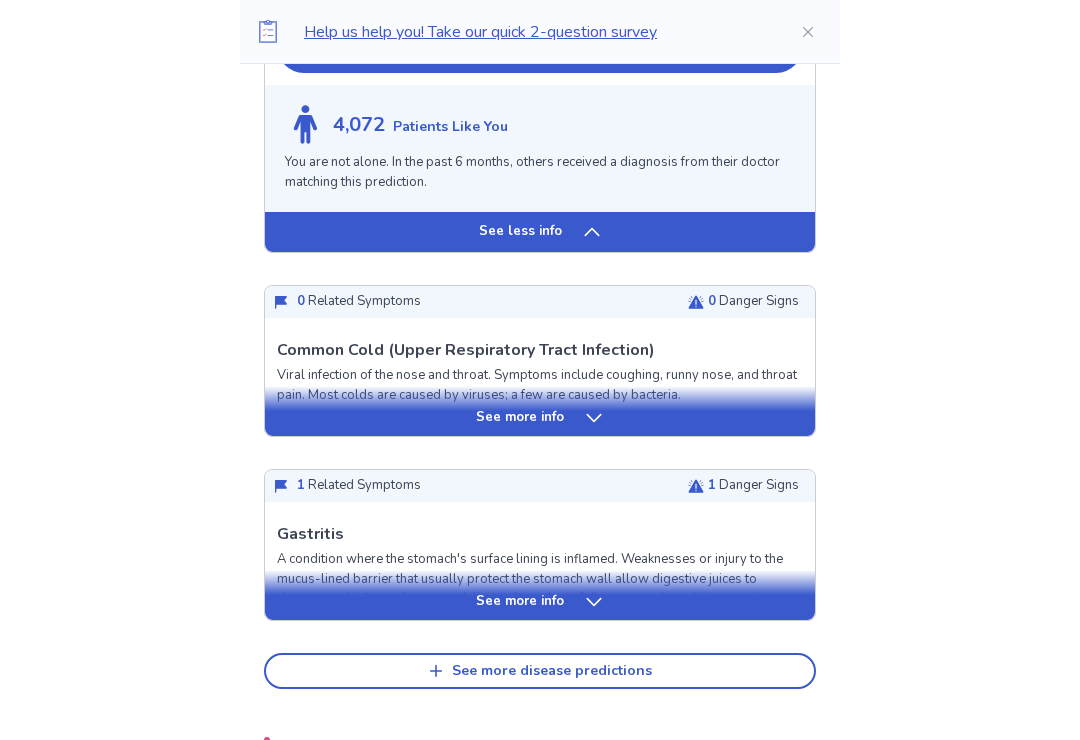 click on "See more info" at bounding box center [540, 602] 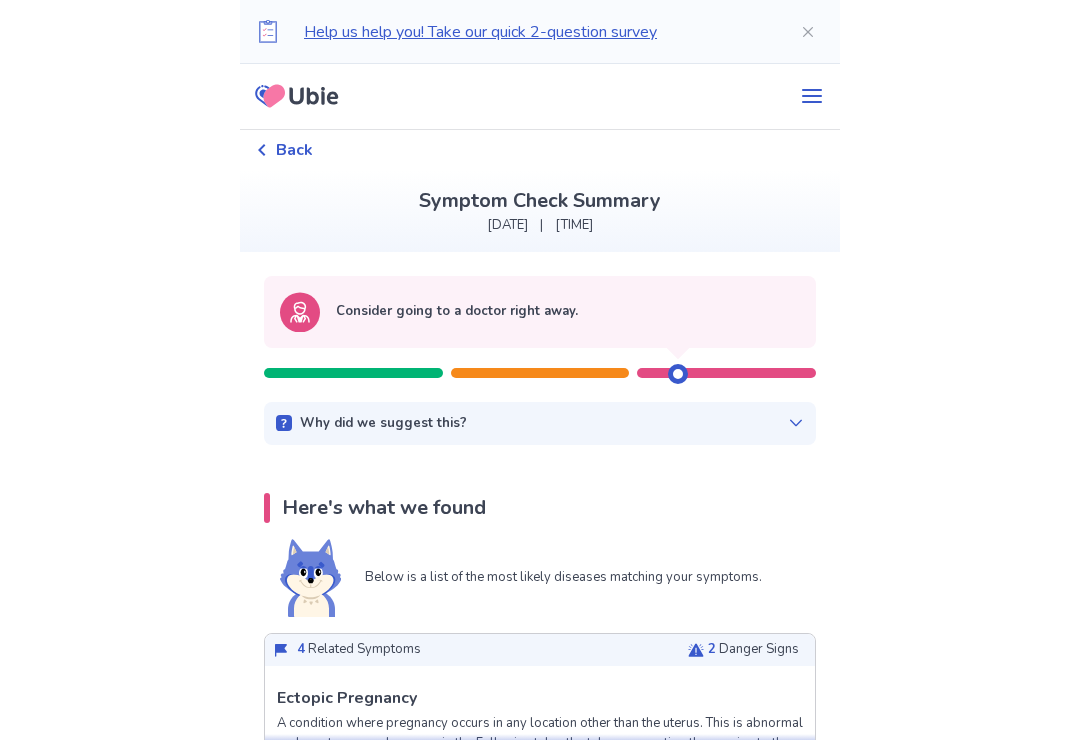 scroll, scrollTop: 0, scrollLeft: 0, axis: both 